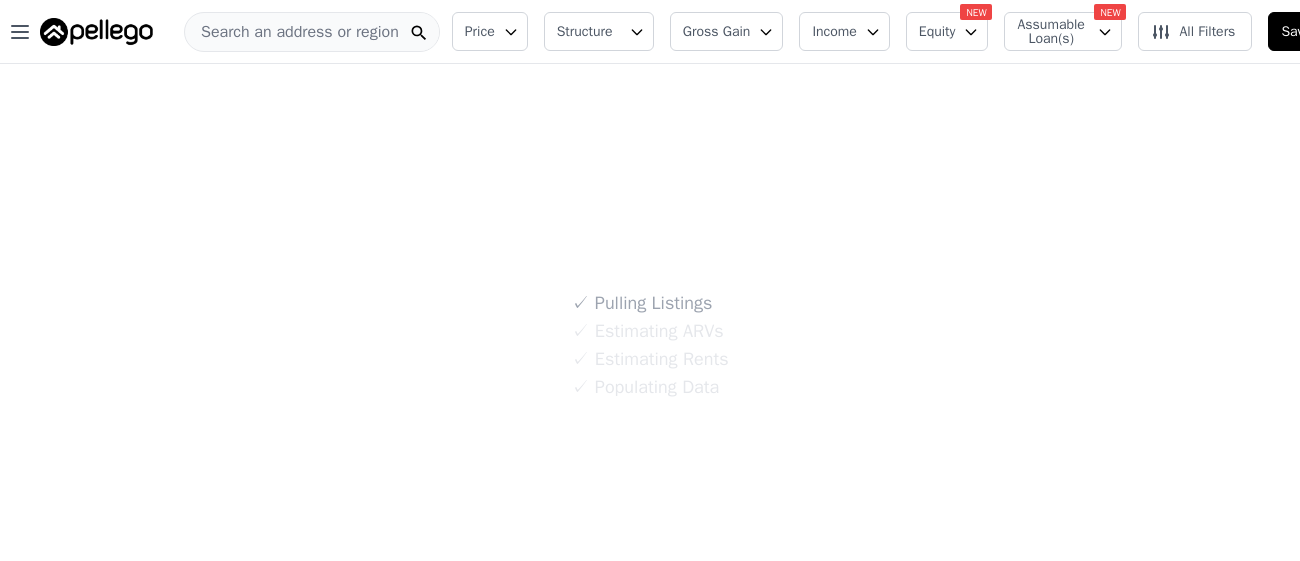 scroll, scrollTop: 0, scrollLeft: 0, axis: both 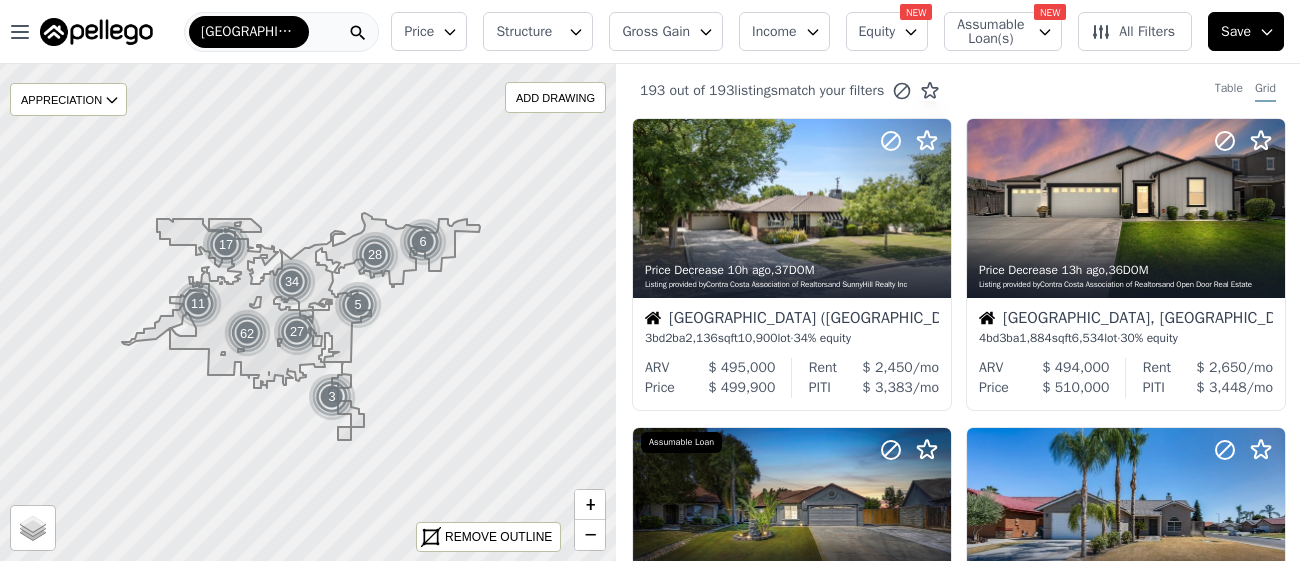 click 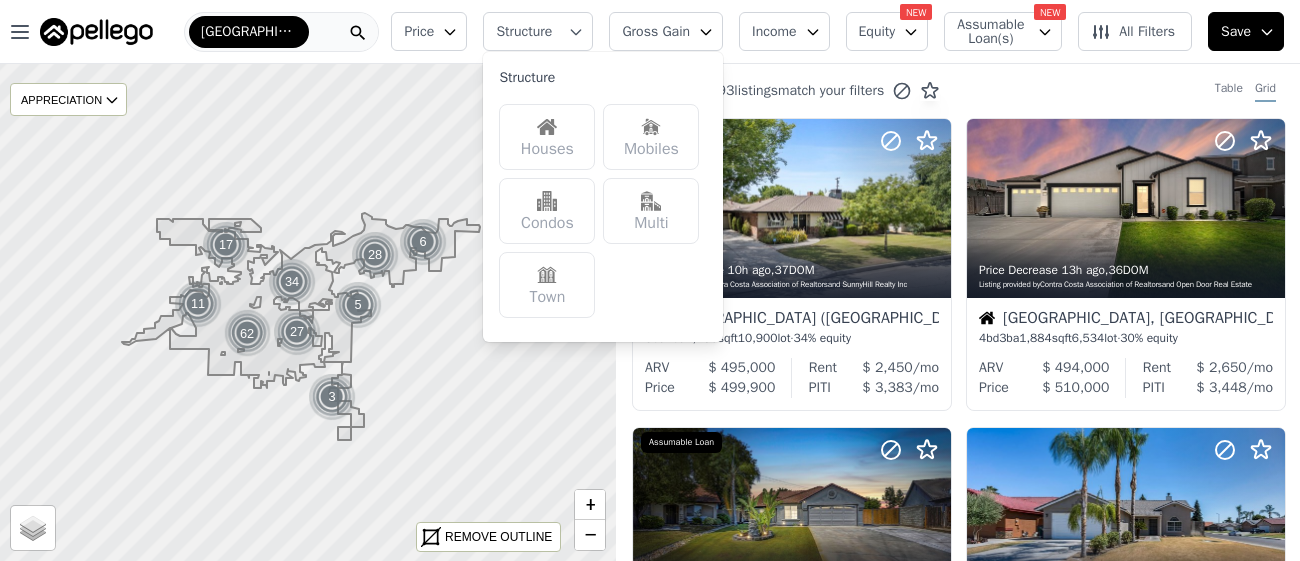 click on "Houses" at bounding box center (547, 137) 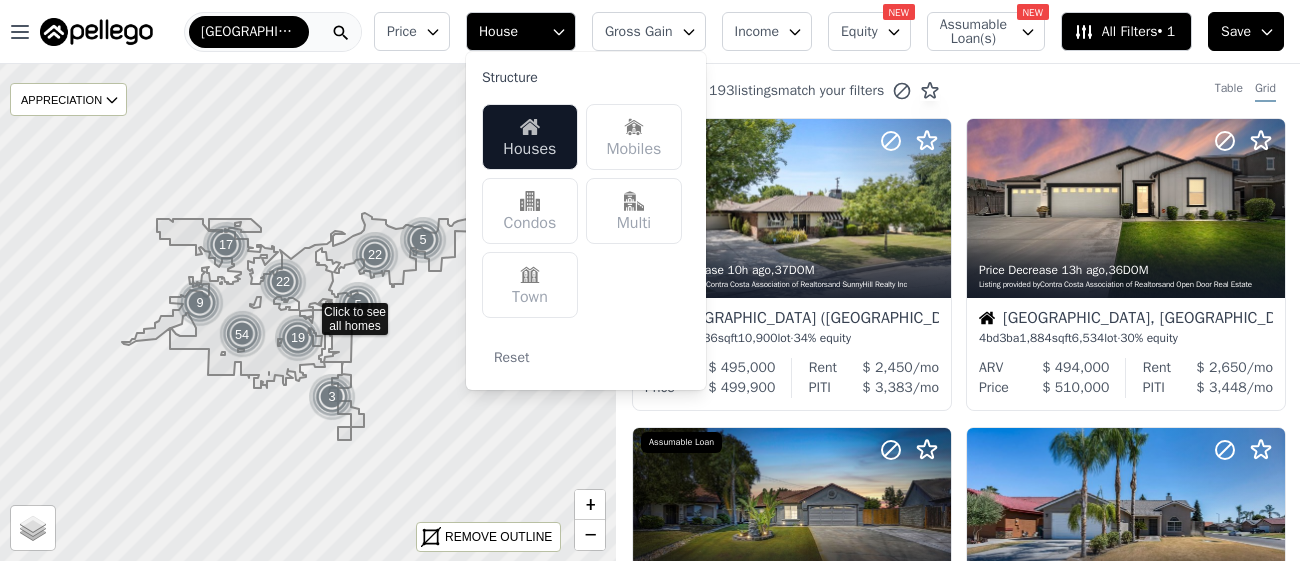 click on "Gross Gain" at bounding box center [639, 32] 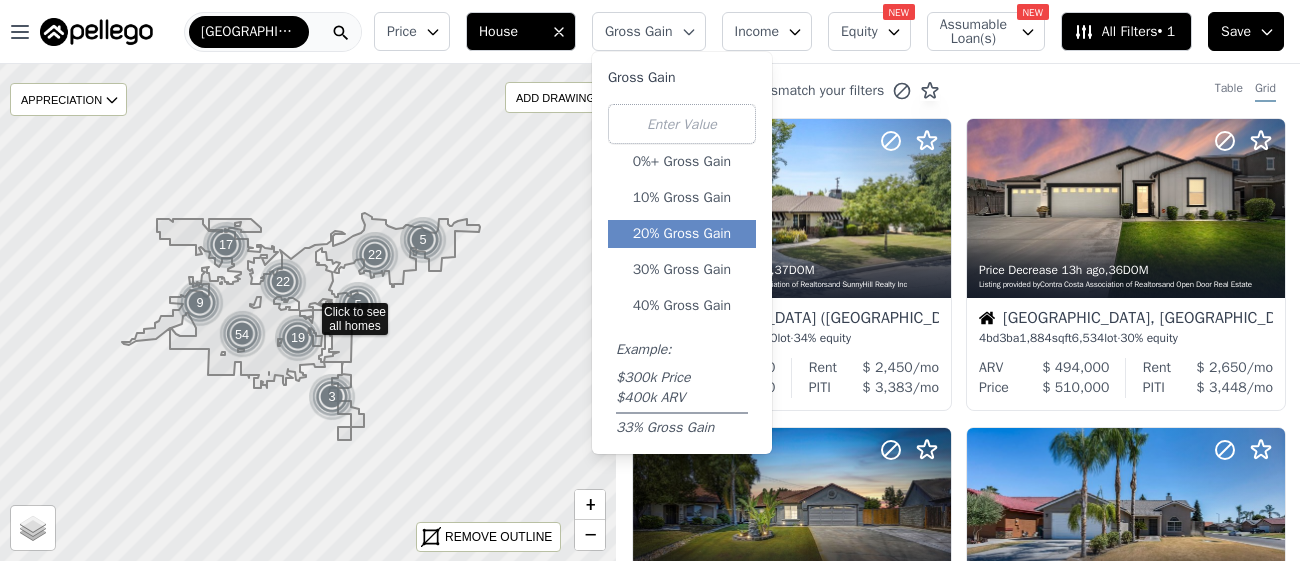 click on "20% Gross Gain" at bounding box center (682, 234) 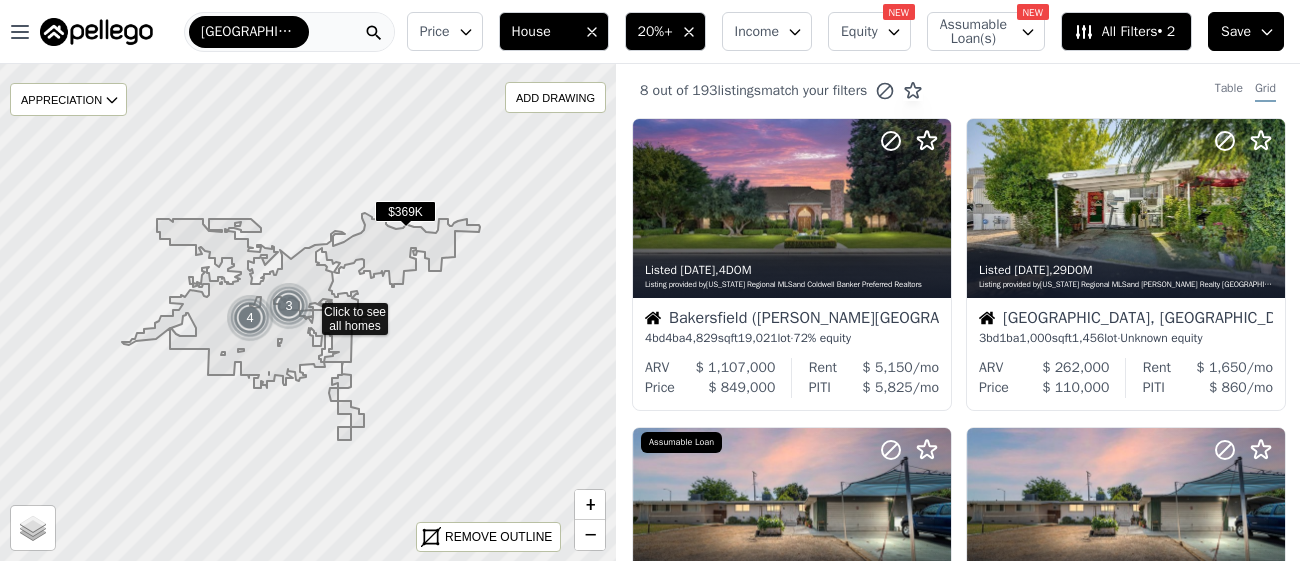 click on "Equity" at bounding box center (859, 32) 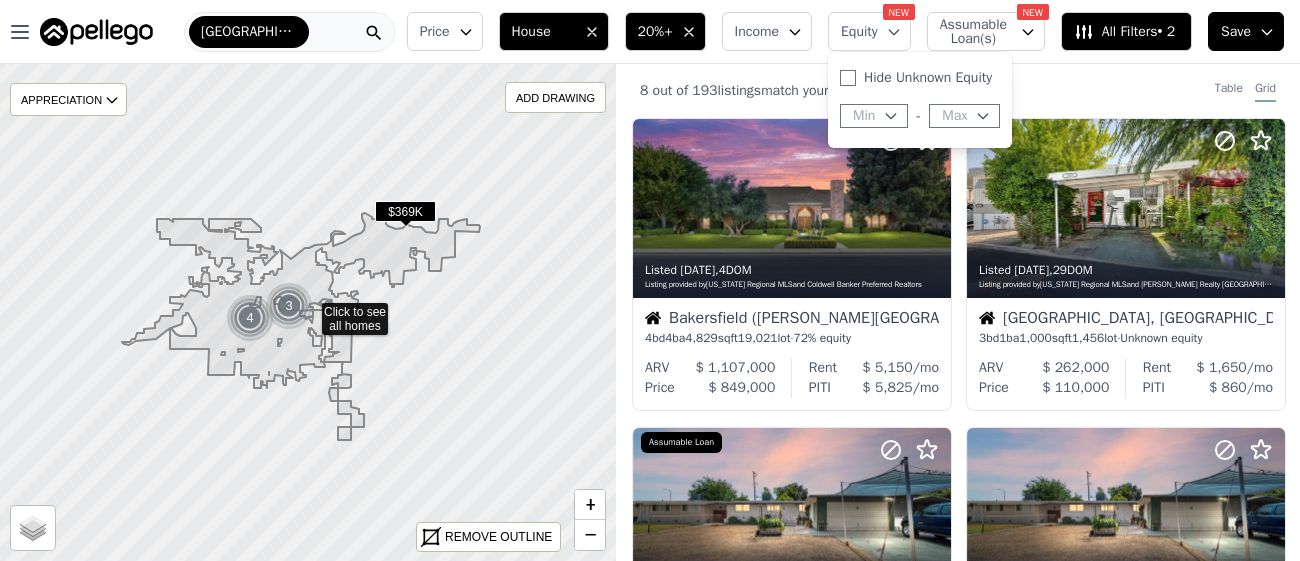 click on "Equity" at bounding box center (859, 32) 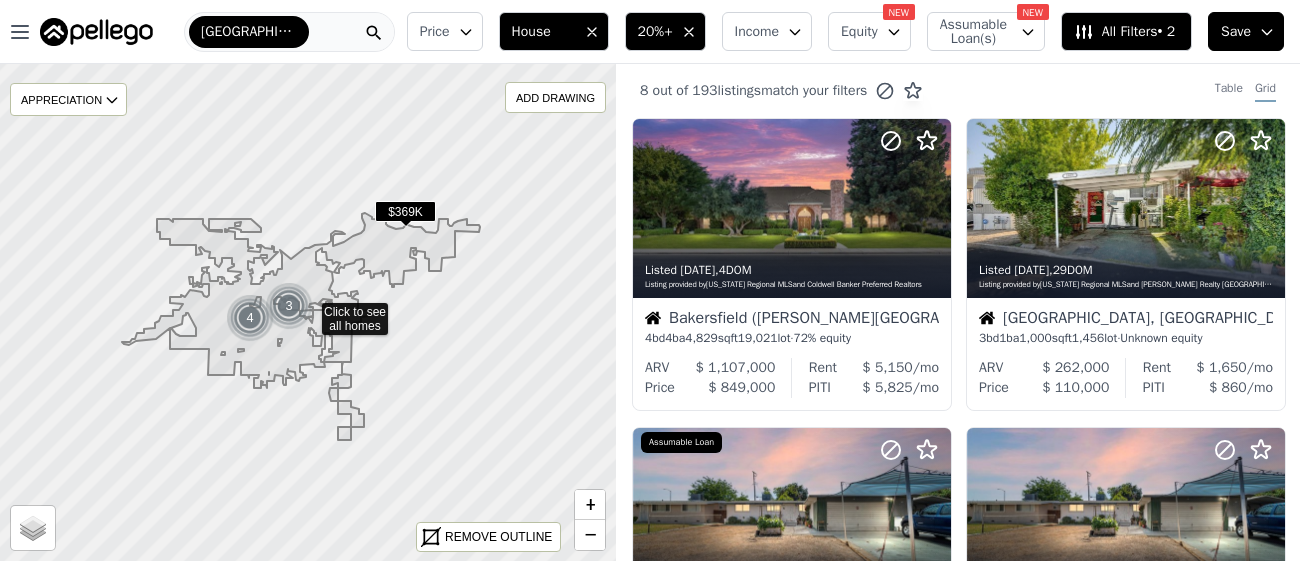 click on "Equity" at bounding box center [859, 32] 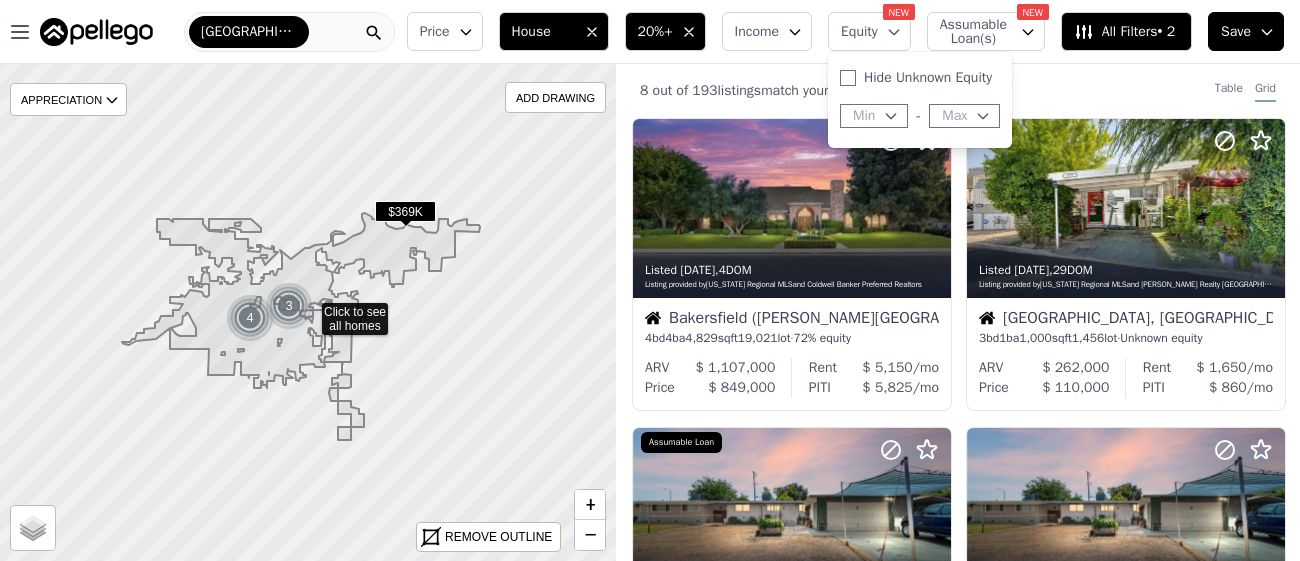 click on "Equity" at bounding box center (859, 32) 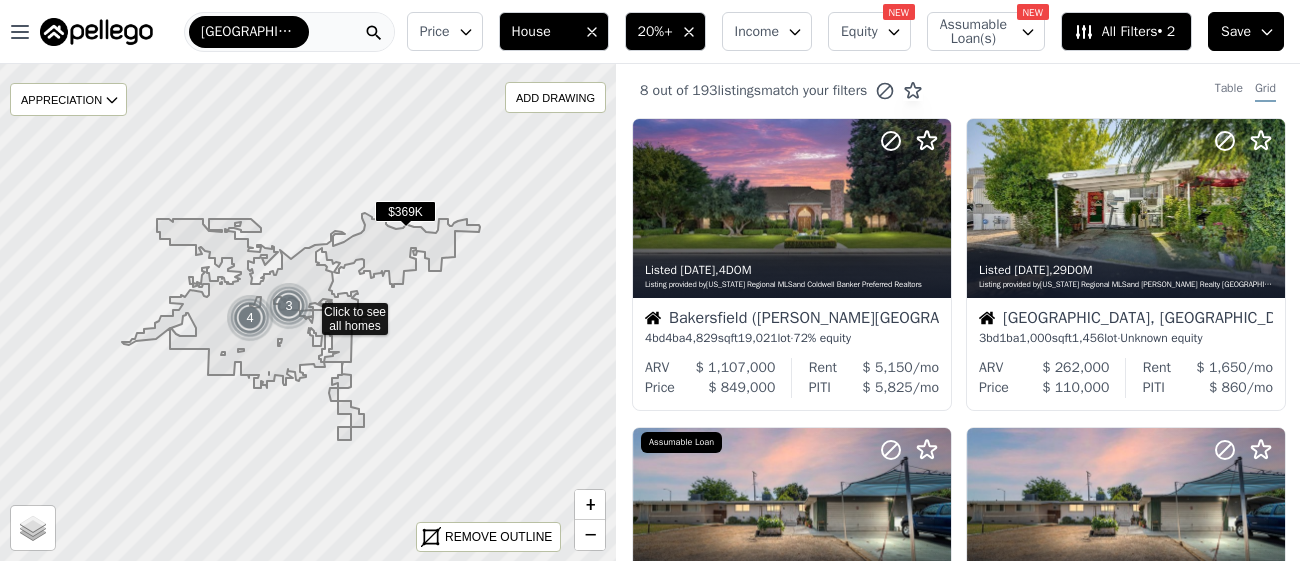 click on "Assumable Loan(s)" at bounding box center (972, 32) 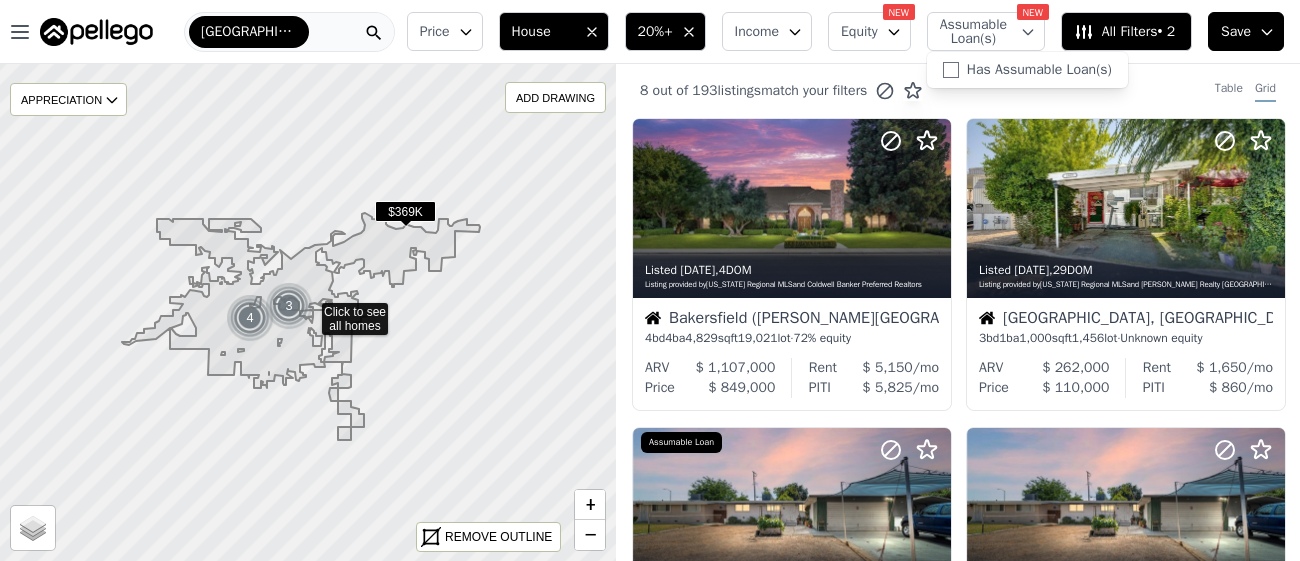 click on "Assumable Loan(s)" at bounding box center (972, 32) 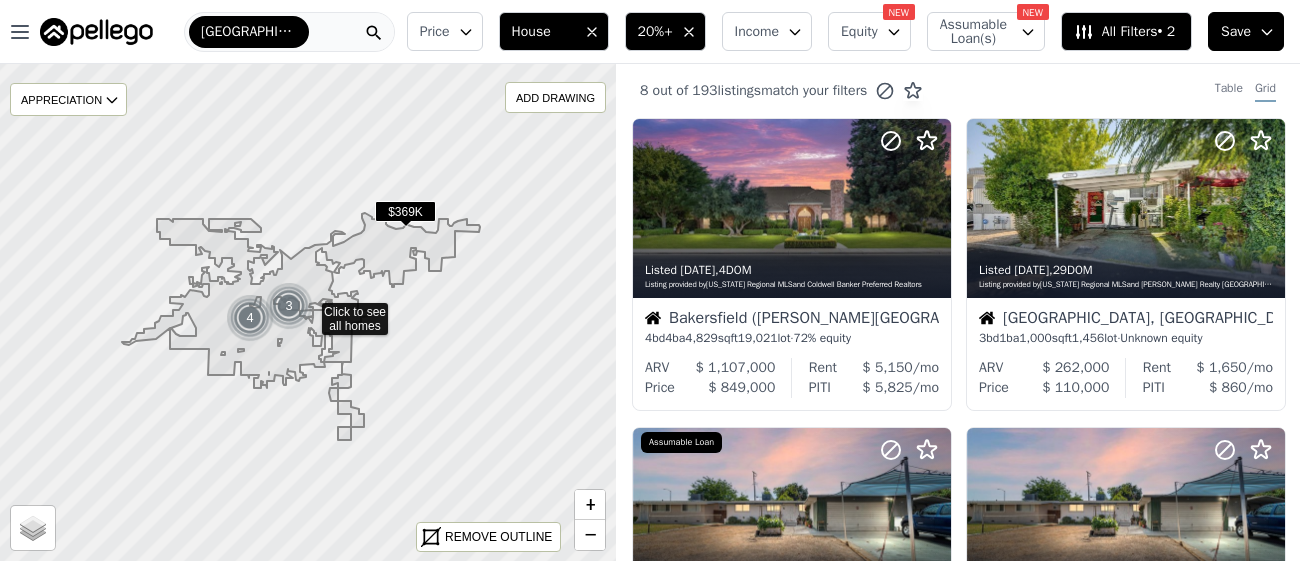 click on "Equity" at bounding box center (859, 32) 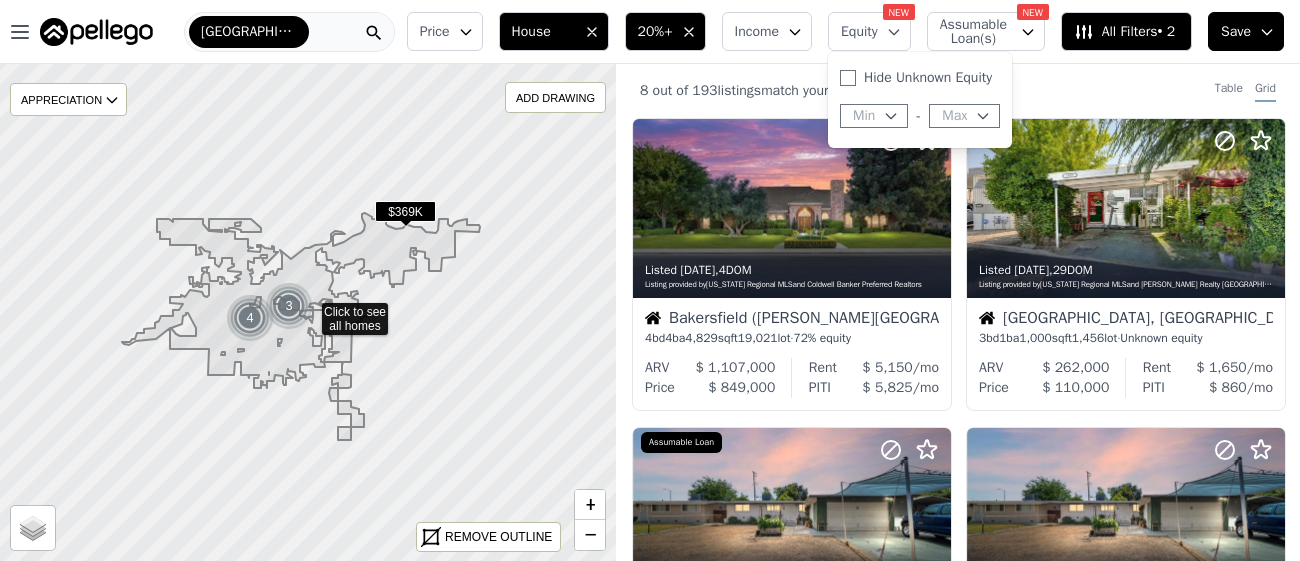 click on "Income" at bounding box center (767, 31) 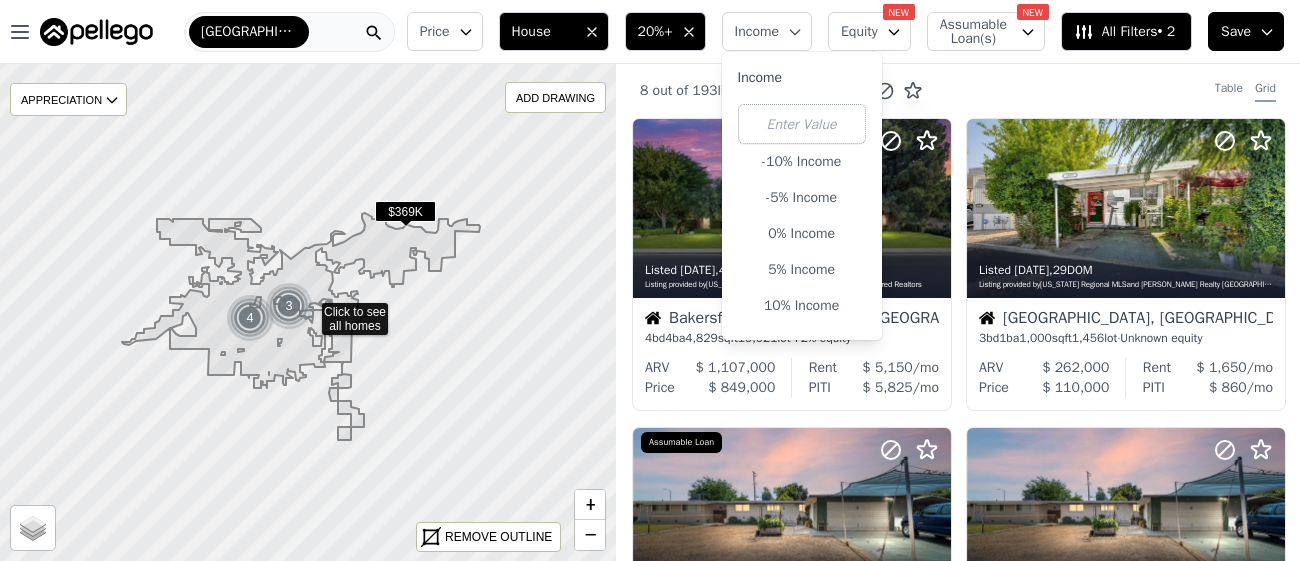 click on "Income" at bounding box center (767, 31) 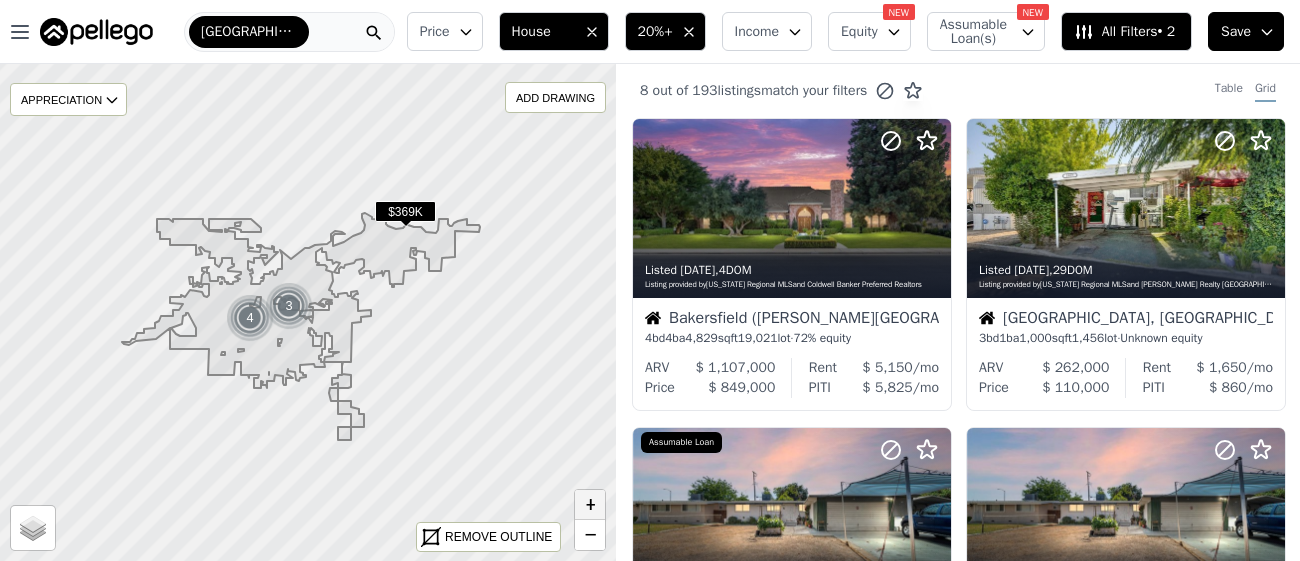 click on "+" at bounding box center [590, 505] 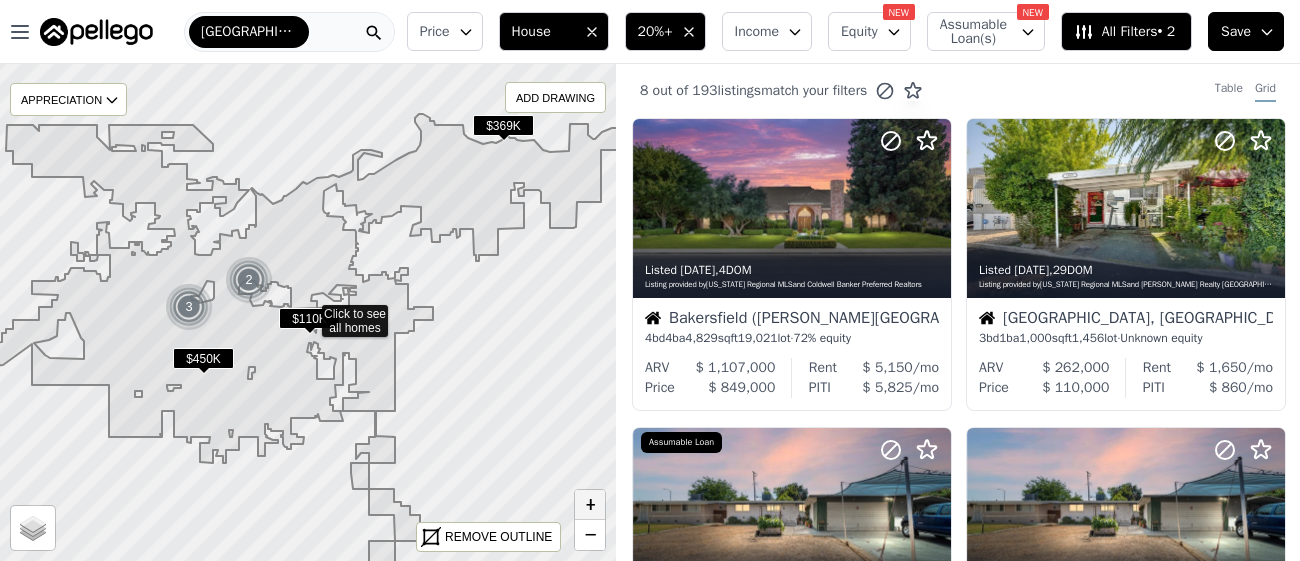 click on "+" at bounding box center [590, 505] 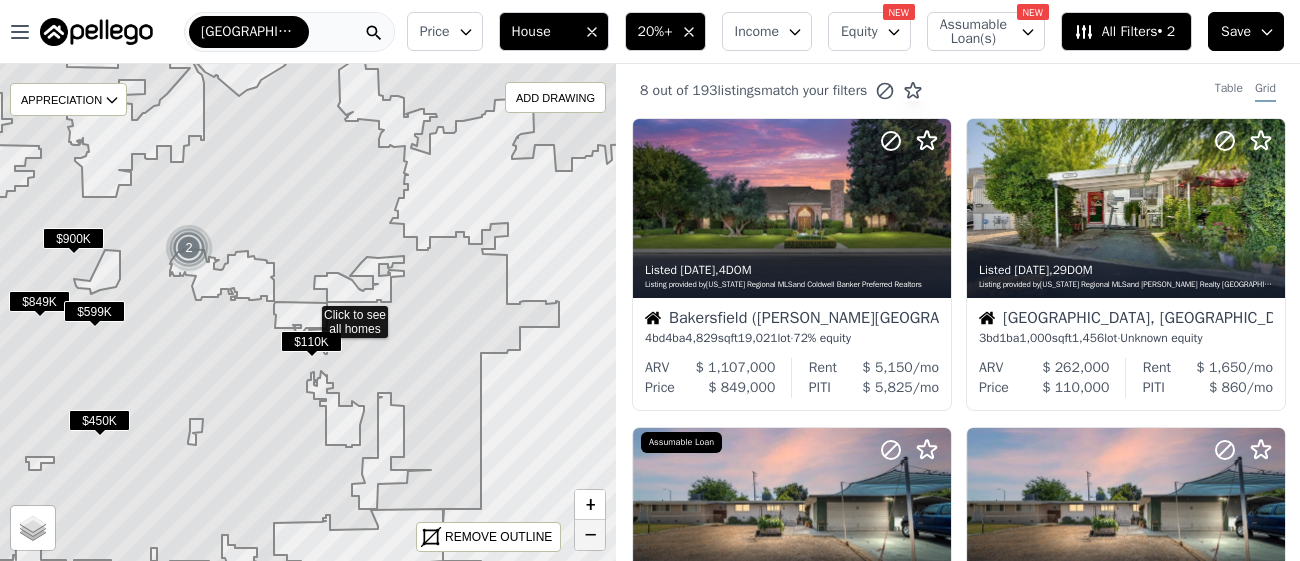 click on "−" at bounding box center [590, 535] 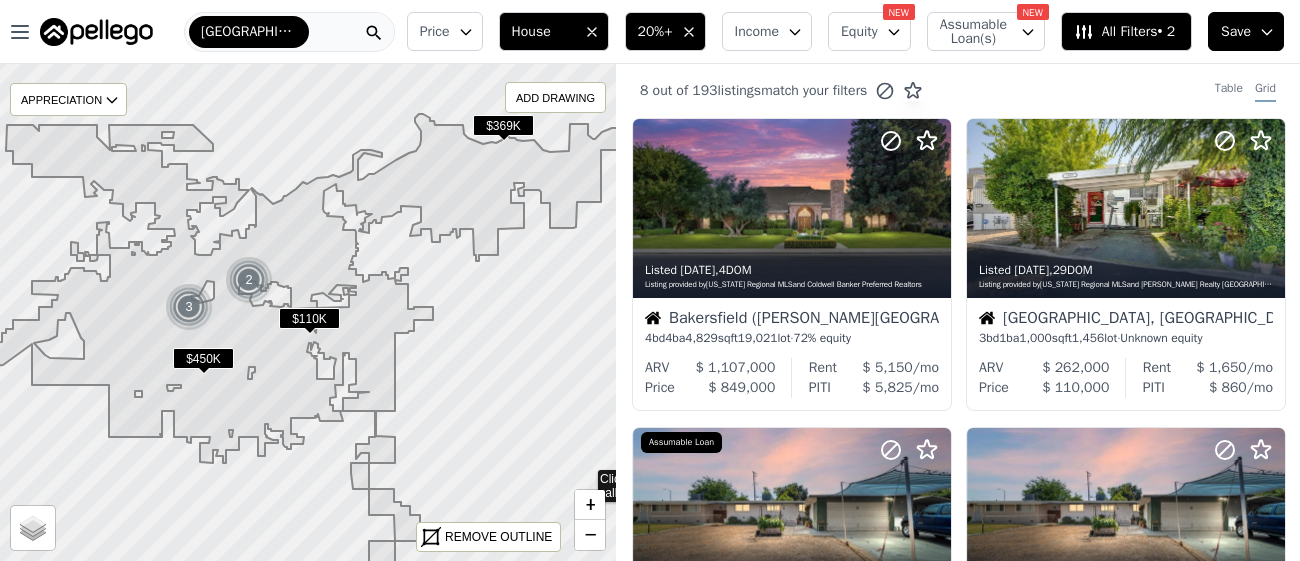 click 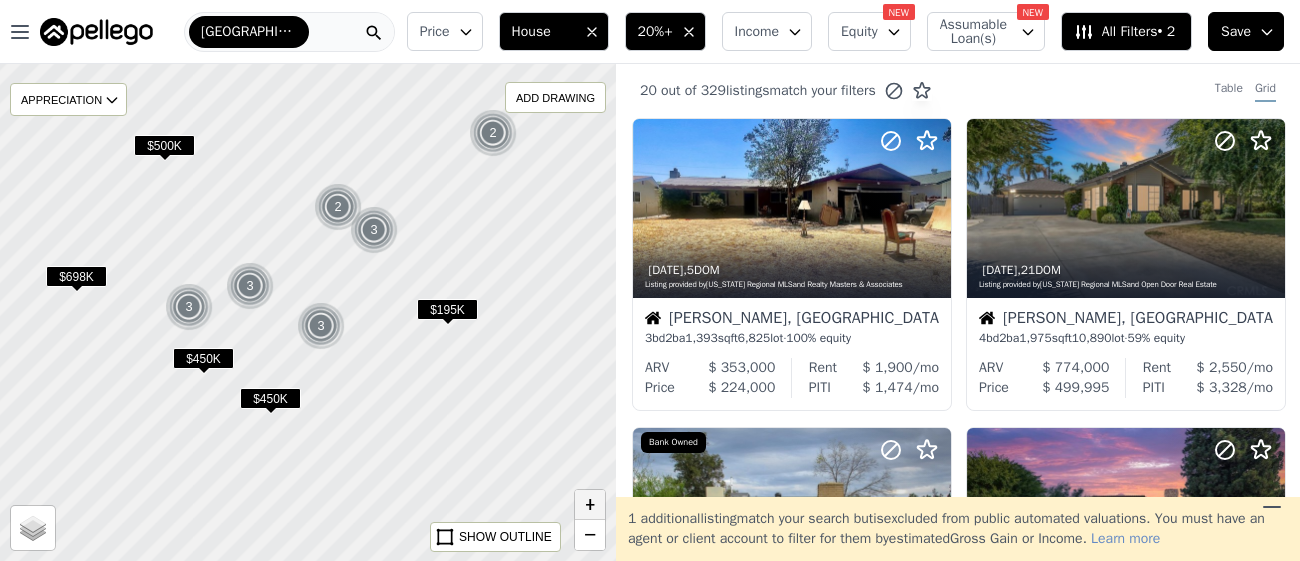 click on "+" at bounding box center (590, 505) 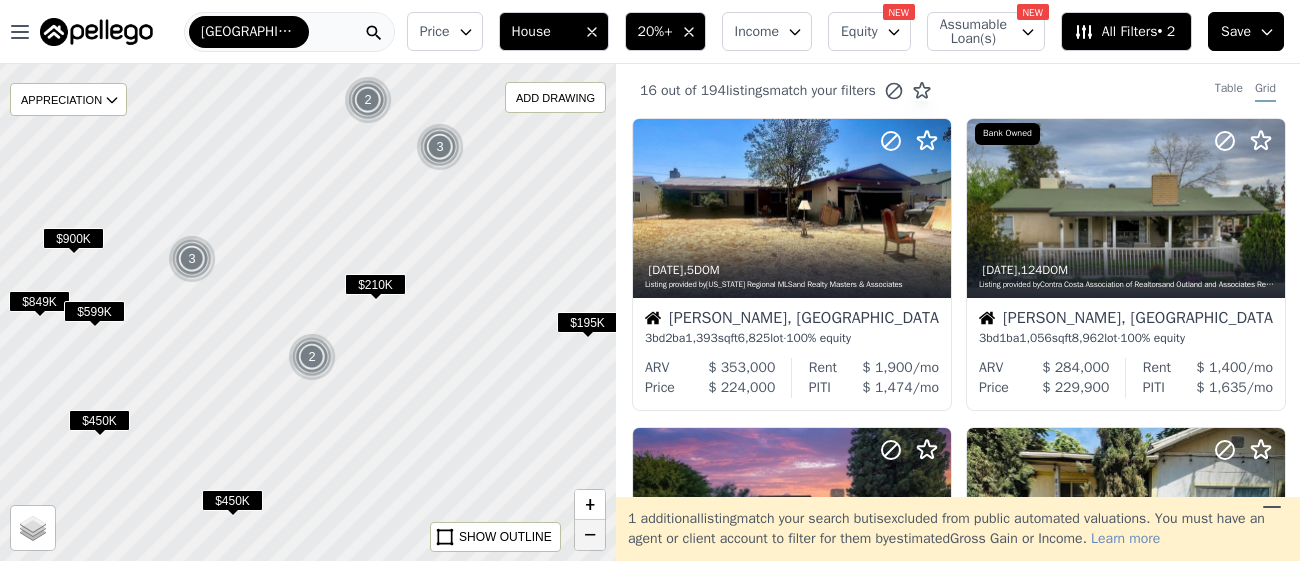 click on "−" at bounding box center [590, 535] 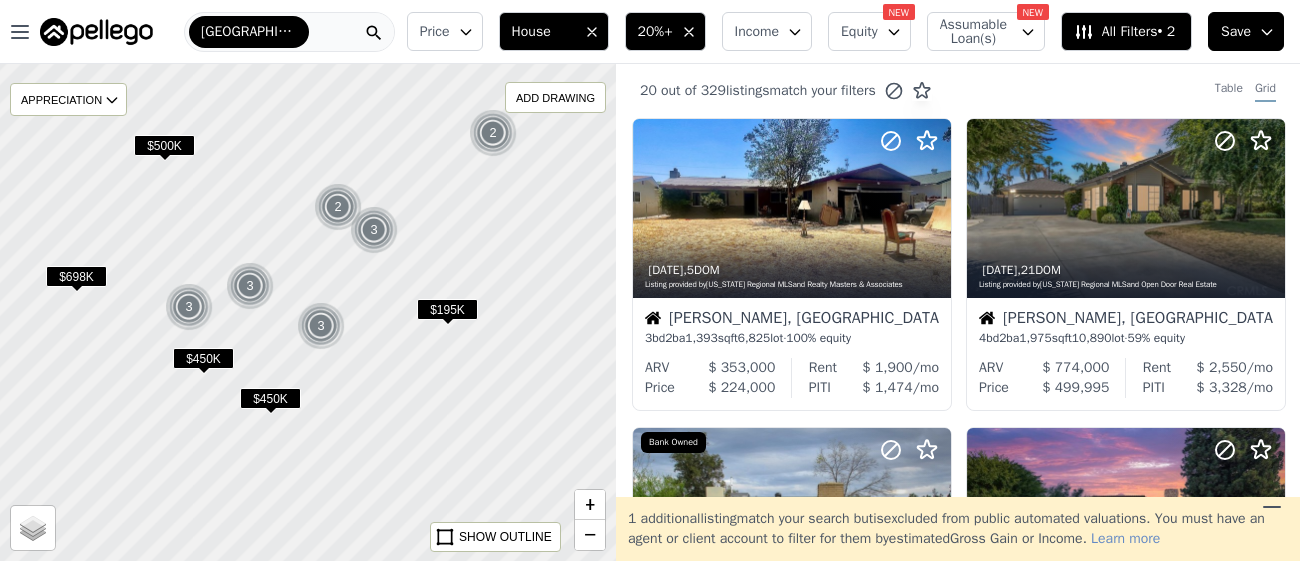 click on "Equity" at bounding box center (869, 31) 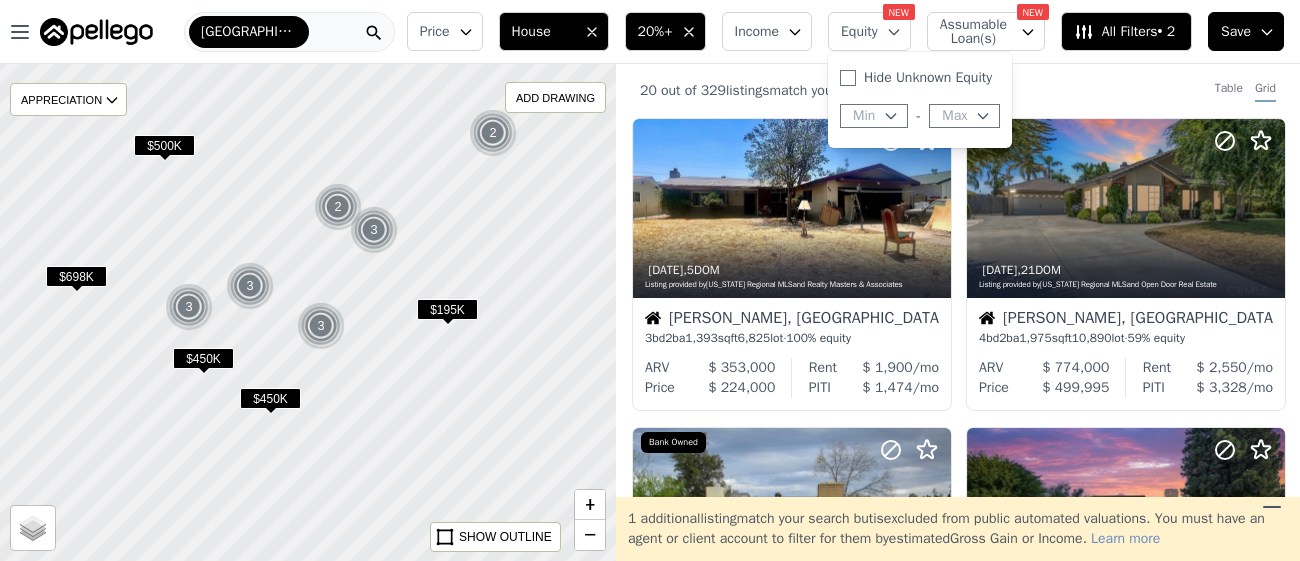 click on "Min" at bounding box center (874, 116) 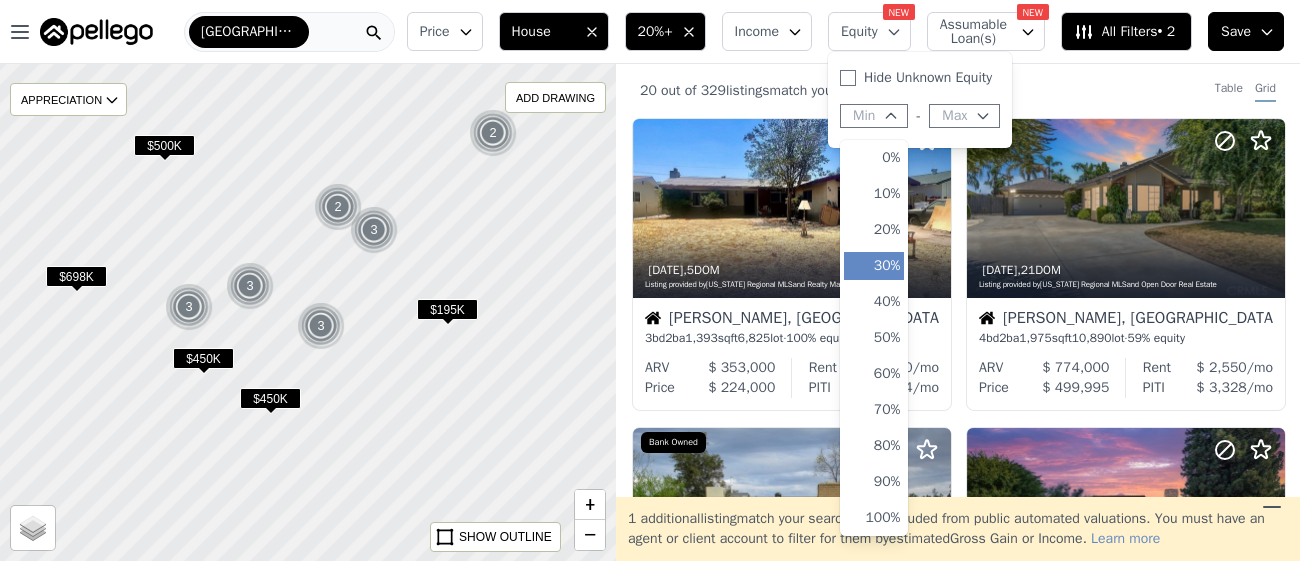 click on "30%" at bounding box center [874, 266] 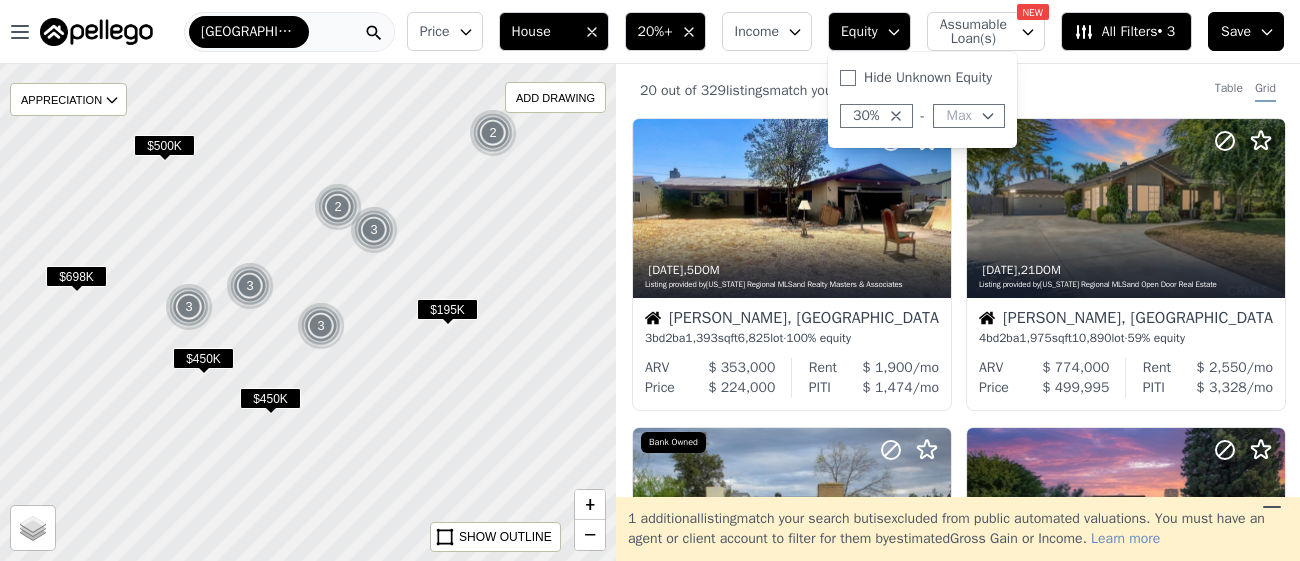 click on "30%" at bounding box center [876, 116] 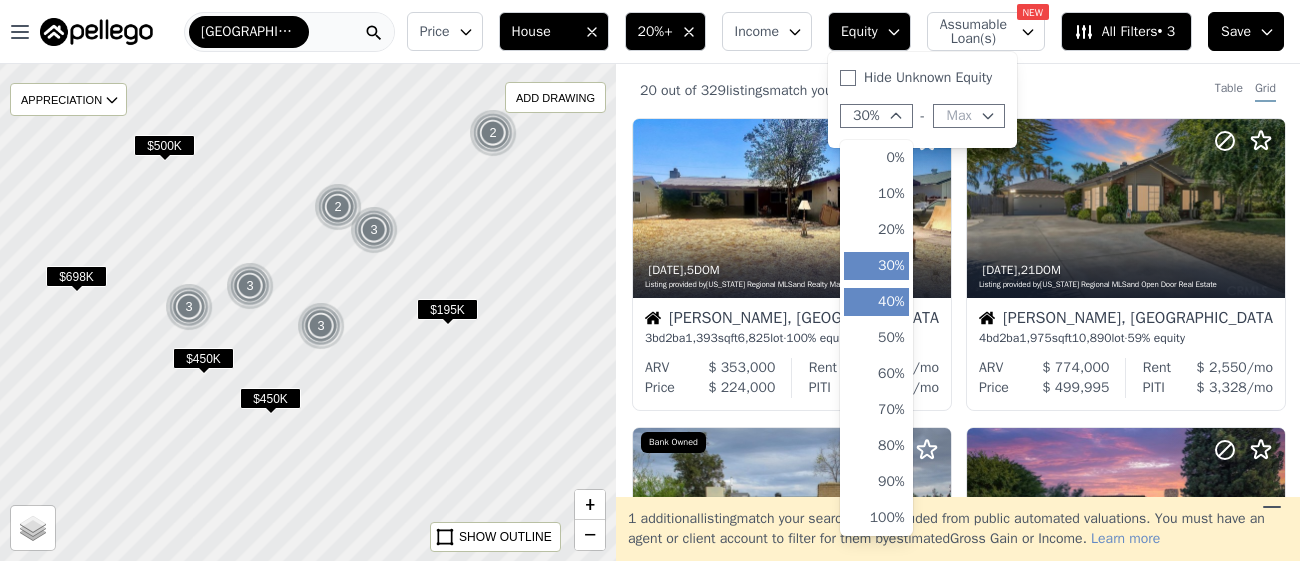 click on "40%" at bounding box center [876, 302] 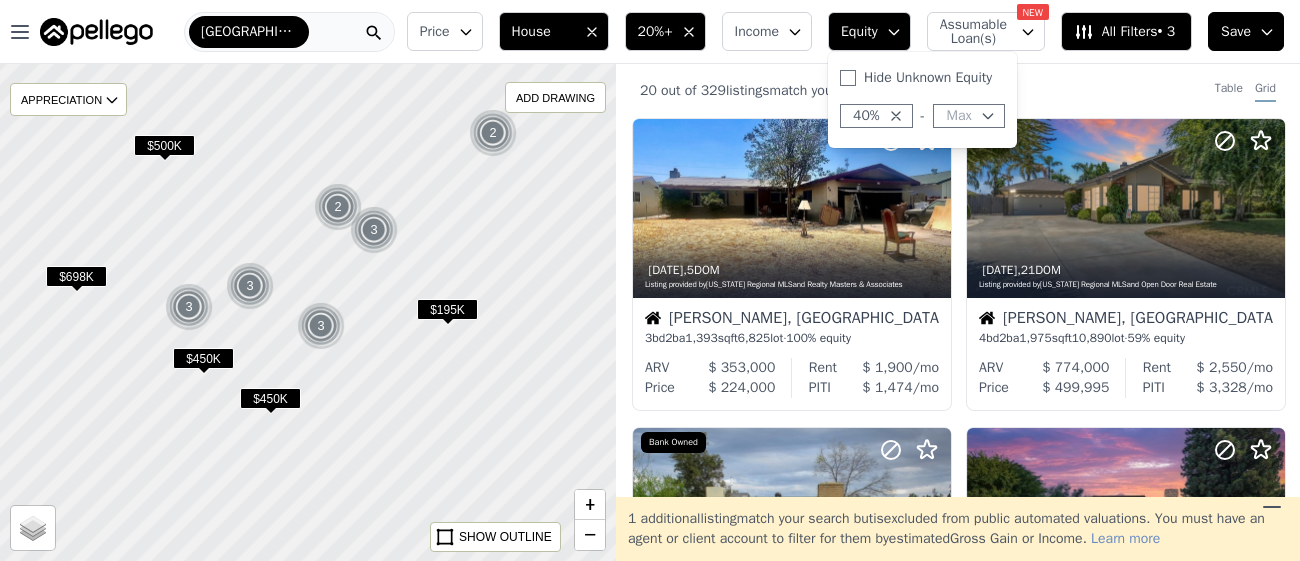 click on "20   out of   329  listings  match your filters Table Grid" at bounding box center (958, 91) 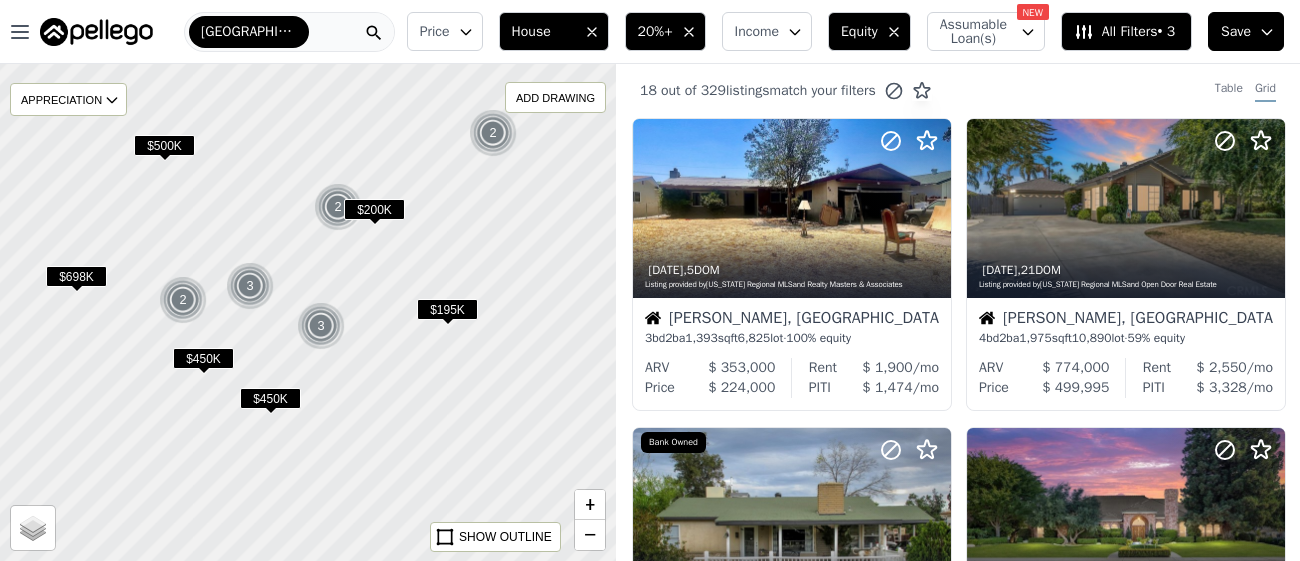 click on "All Filters  • 3" at bounding box center [1124, 32] 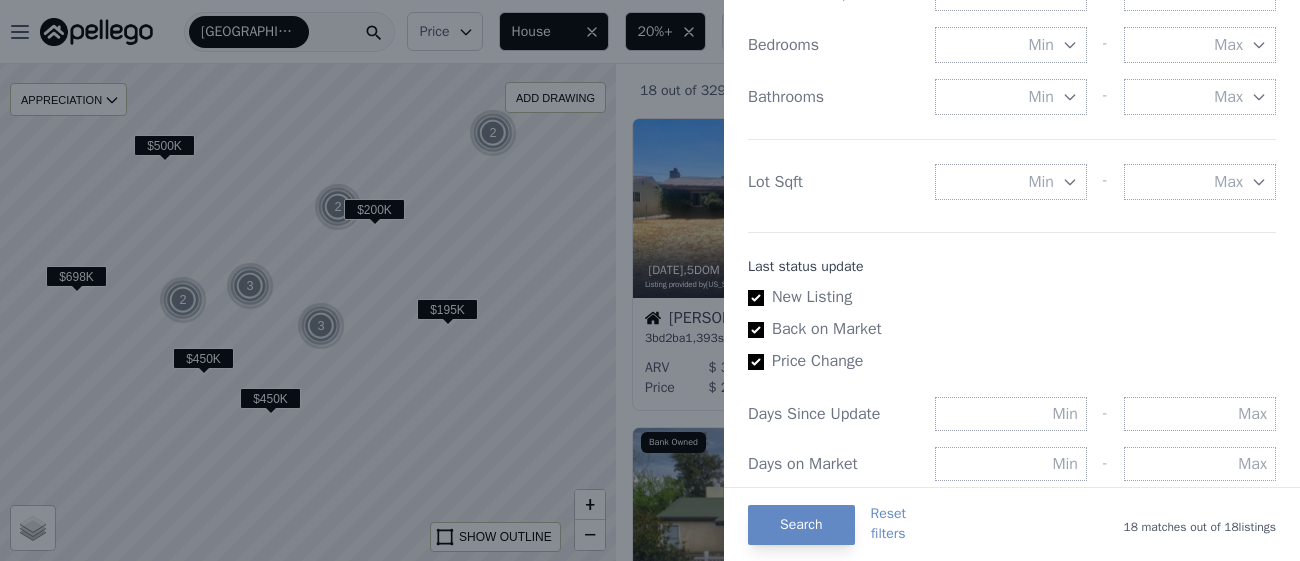 scroll, scrollTop: 920, scrollLeft: 0, axis: vertical 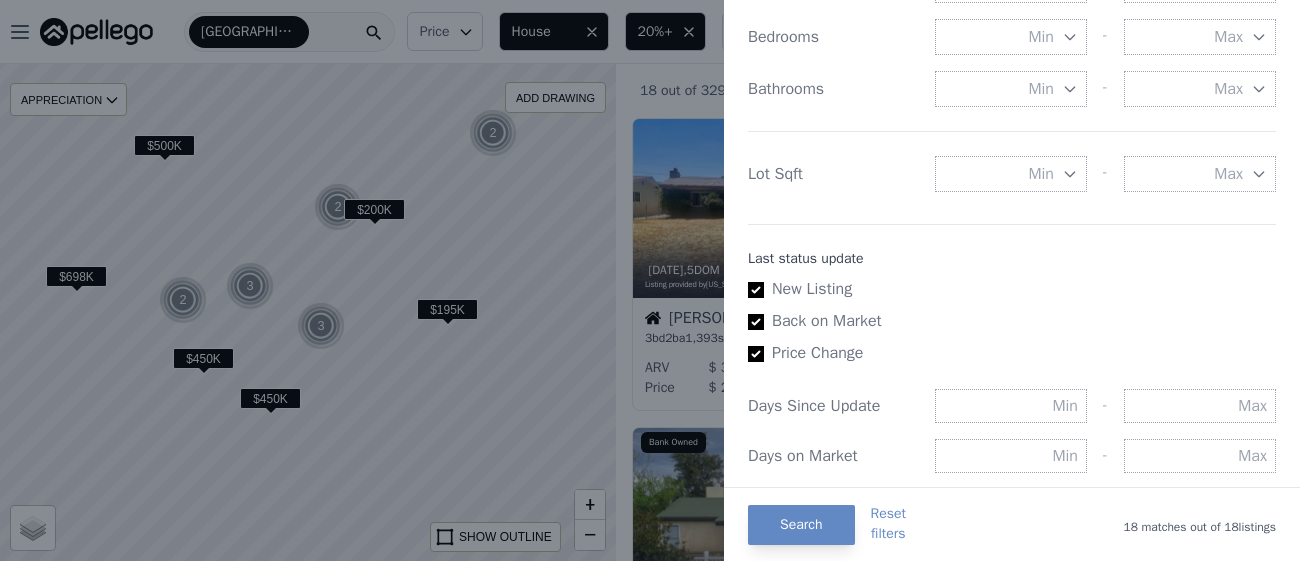 click on "New Listing" at bounding box center (756, 290) 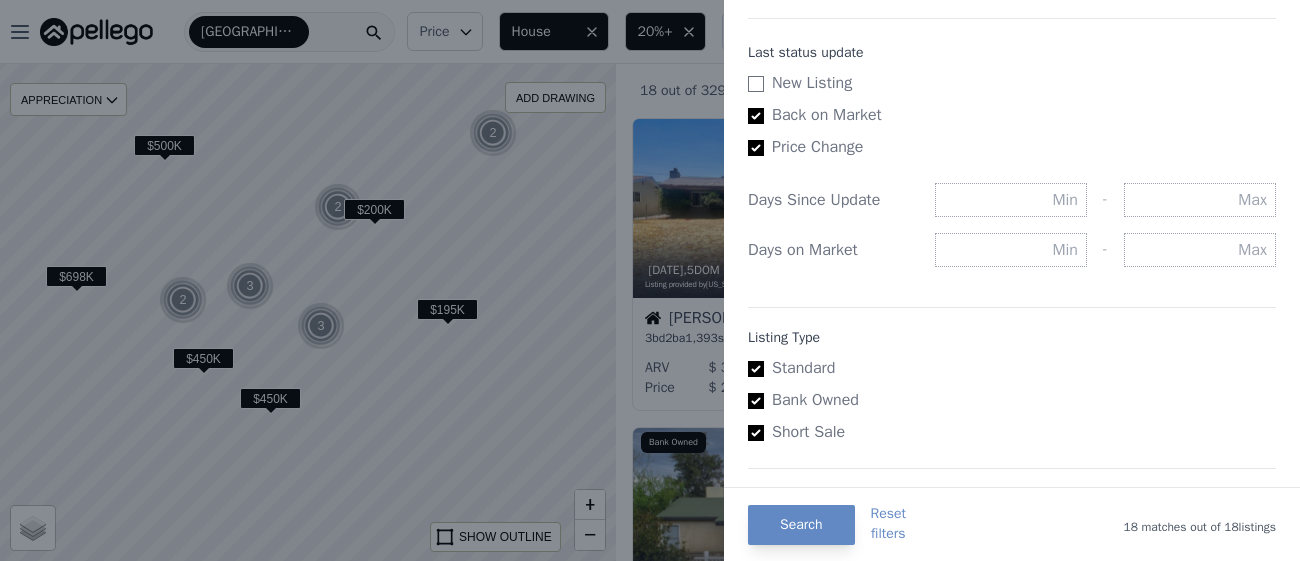 scroll, scrollTop: 1186, scrollLeft: 0, axis: vertical 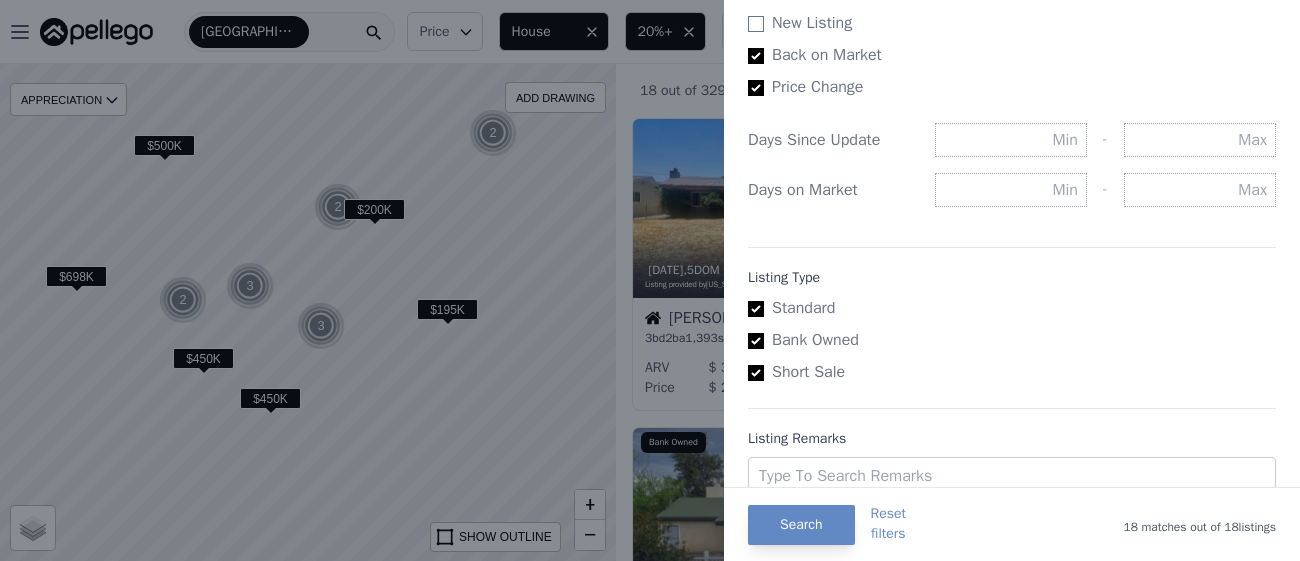 drag, startPoint x: 754, startPoint y: 339, endPoint x: 758, endPoint y: 373, distance: 34.234486 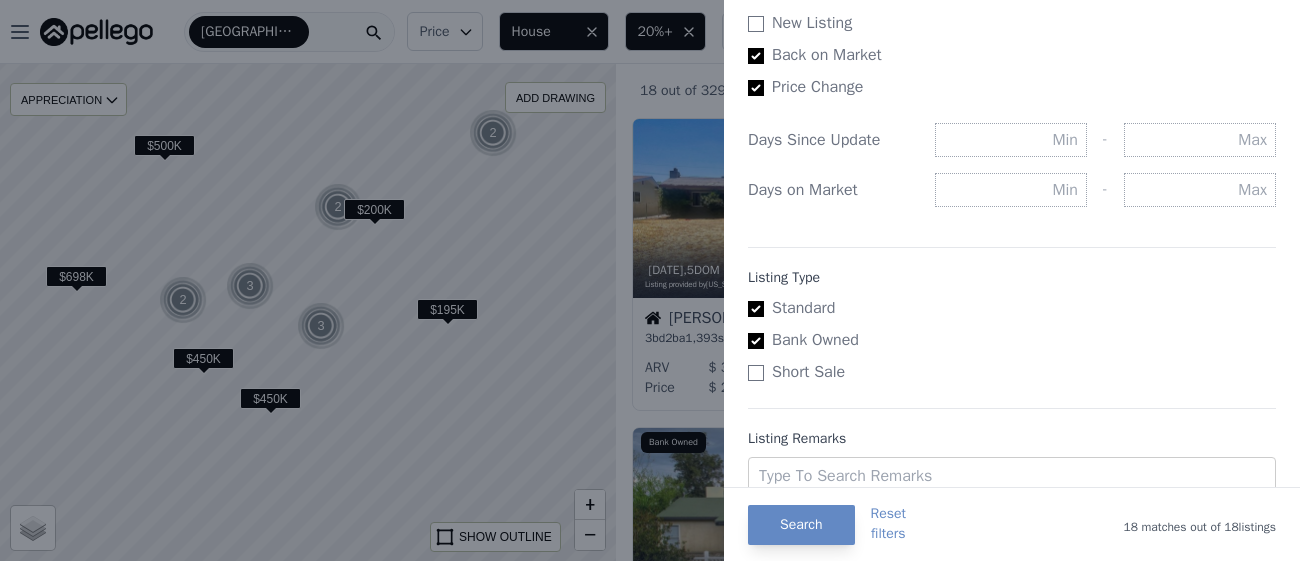 click on "Short Sale" at bounding box center [756, 373] 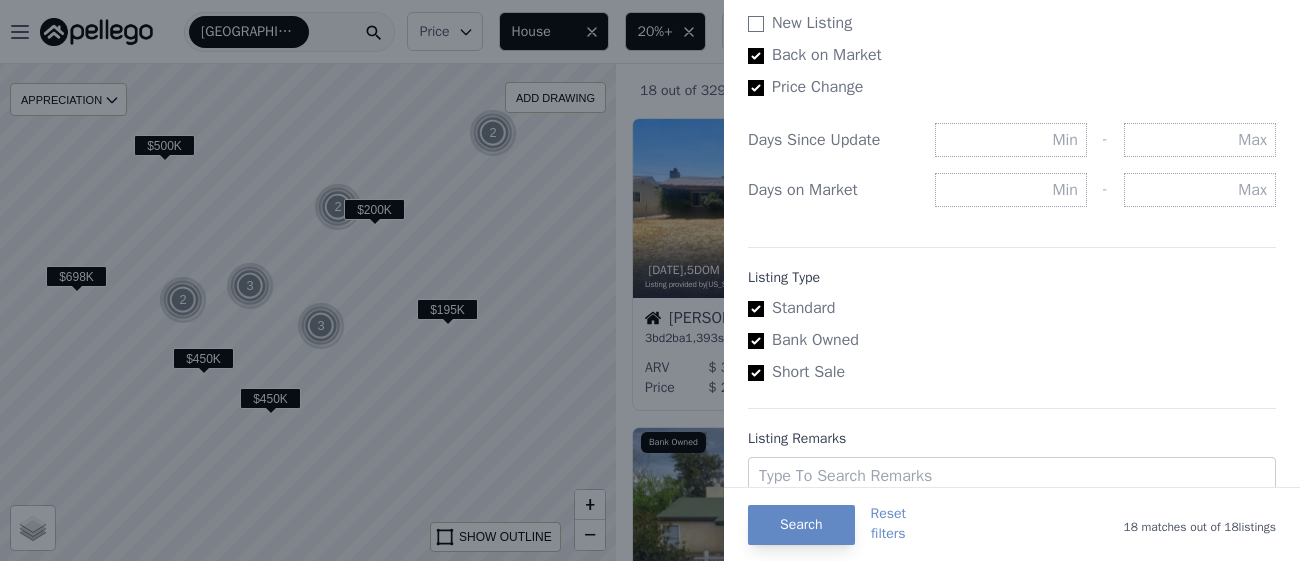 click on "Bank Owned" at bounding box center [756, 341] 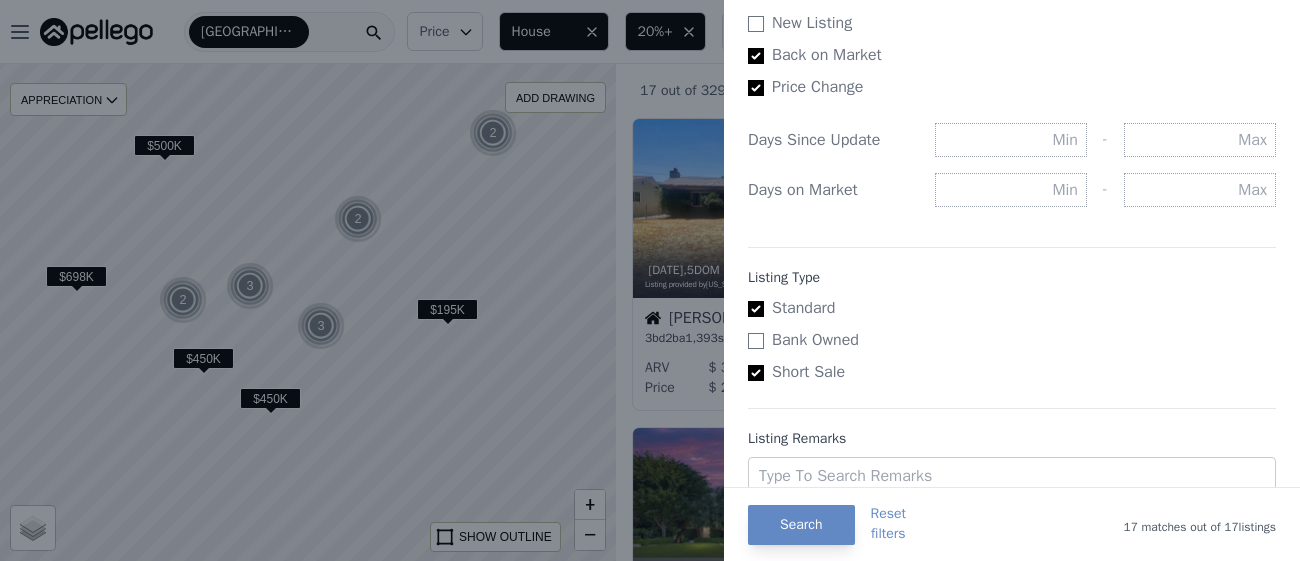 click on "Short Sale" at bounding box center (756, 373) 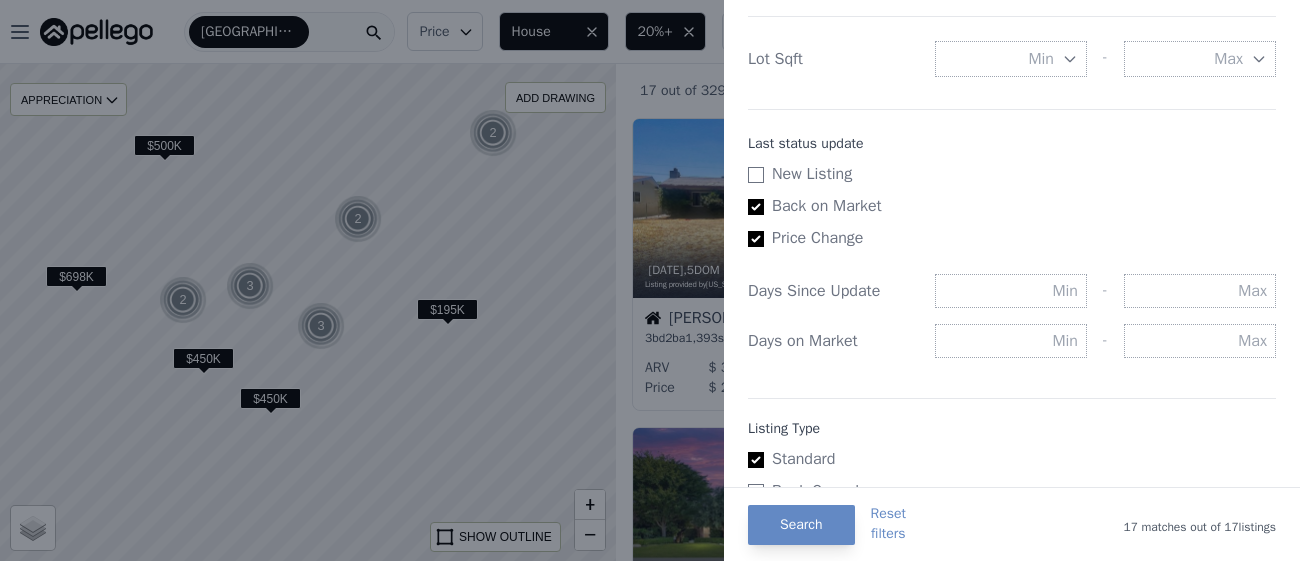 scroll, scrollTop: 1026, scrollLeft: 0, axis: vertical 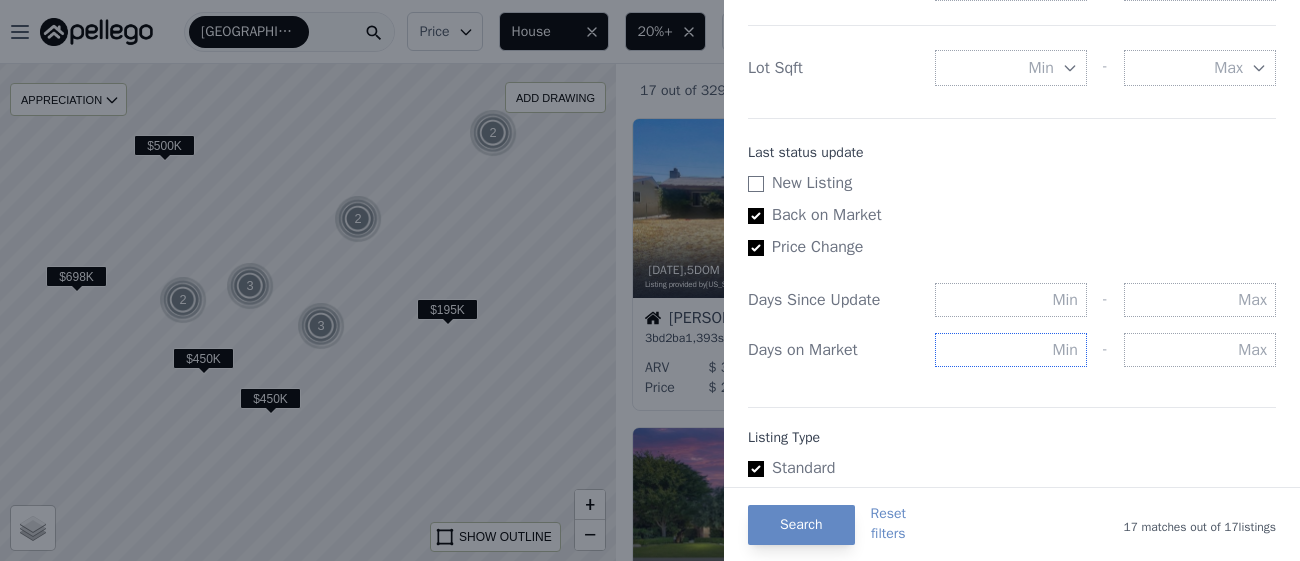 click at bounding box center (1011, 350) 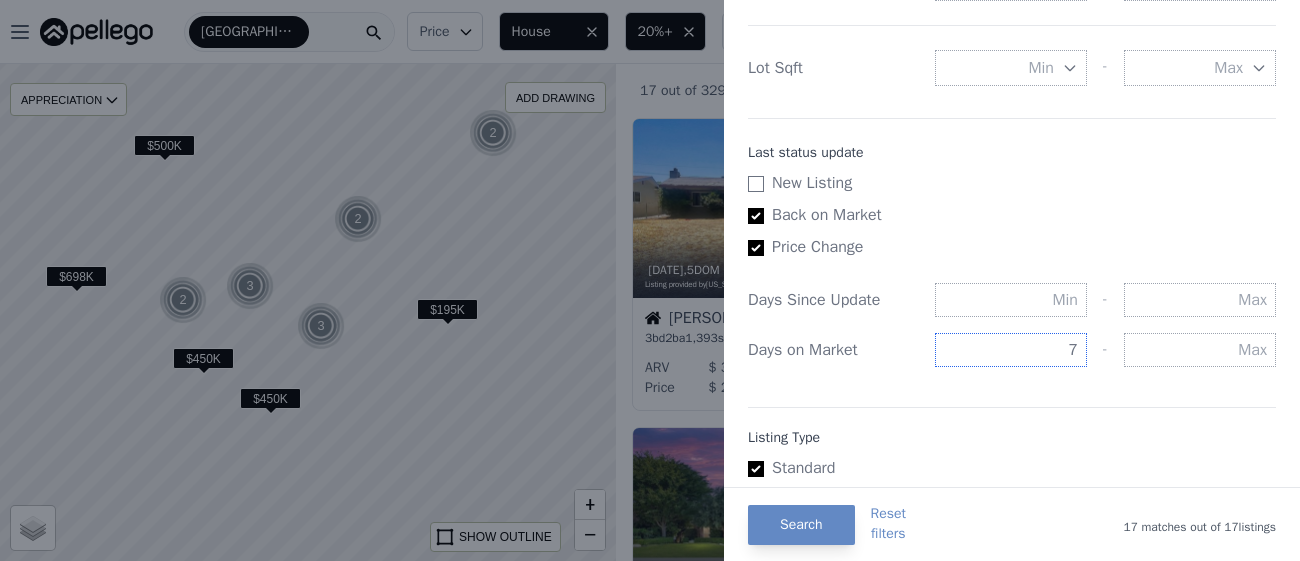 type on "7" 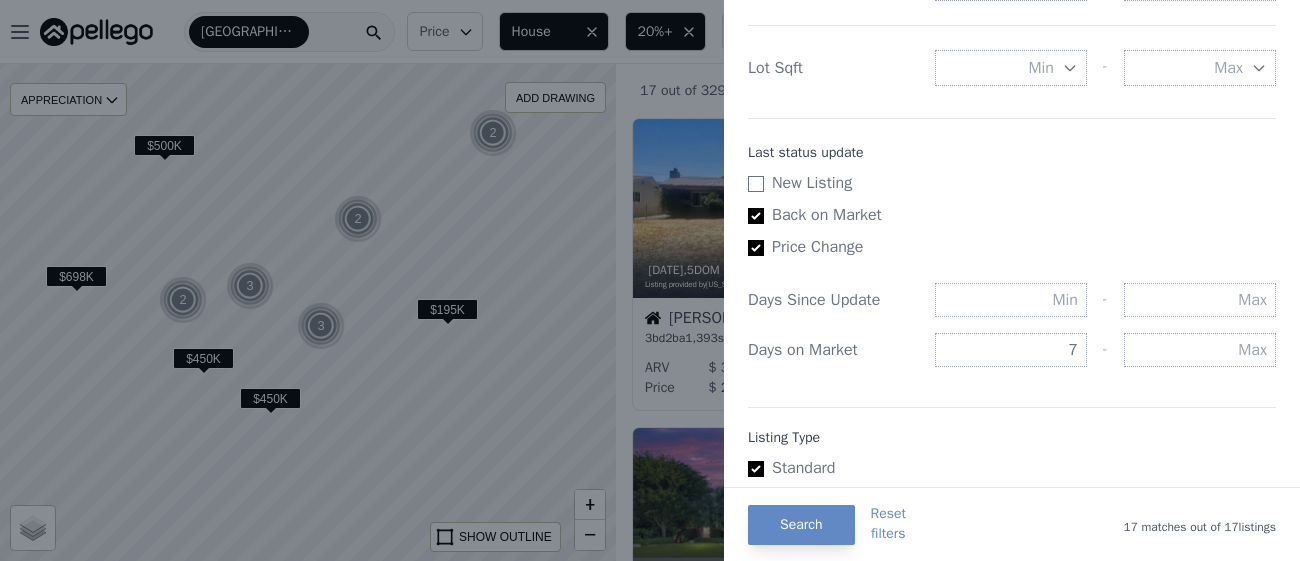 click on "Listing Type Standard Bank Owned Short Sale" at bounding box center (1012, 475) 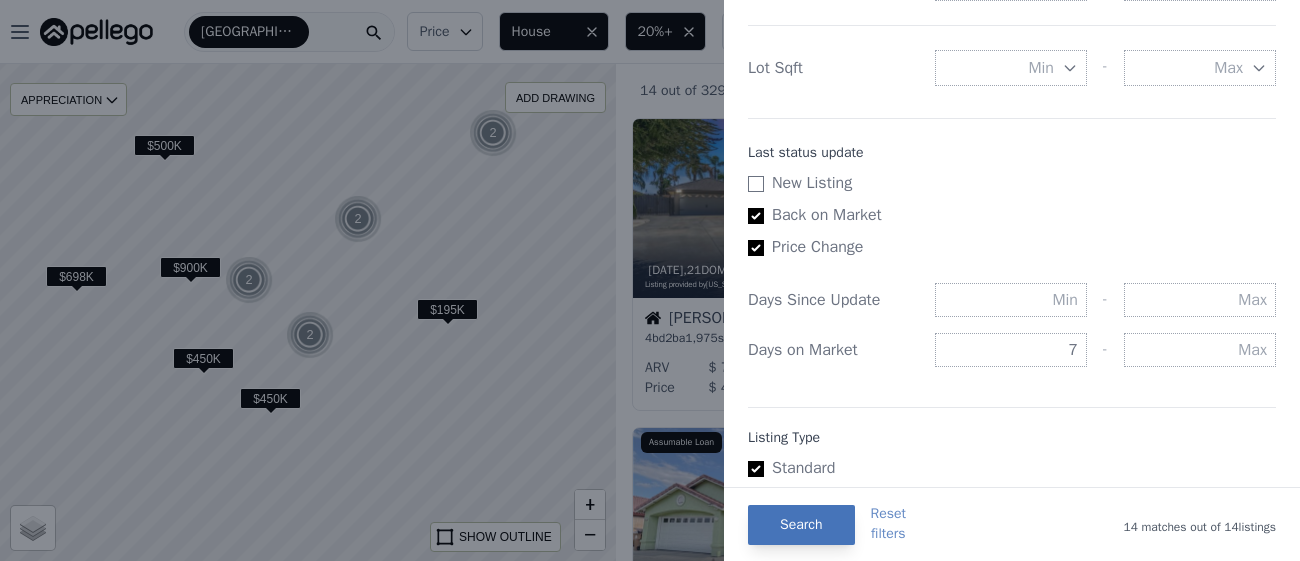 click on "Search" at bounding box center (801, 525) 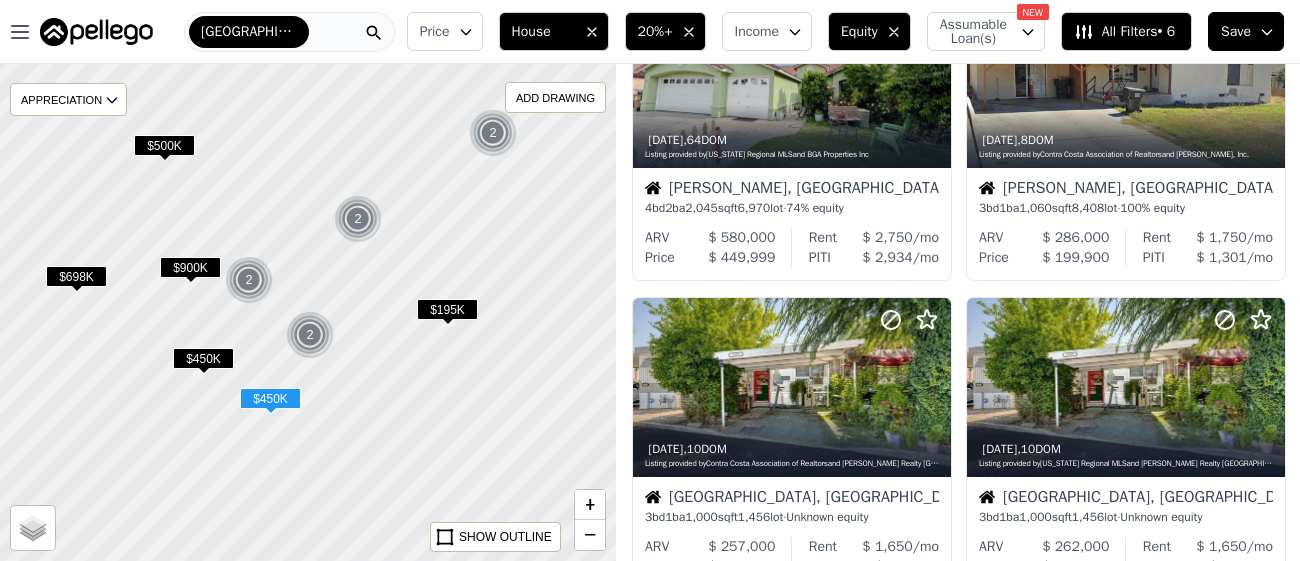 scroll, scrollTop: 442, scrollLeft: 0, axis: vertical 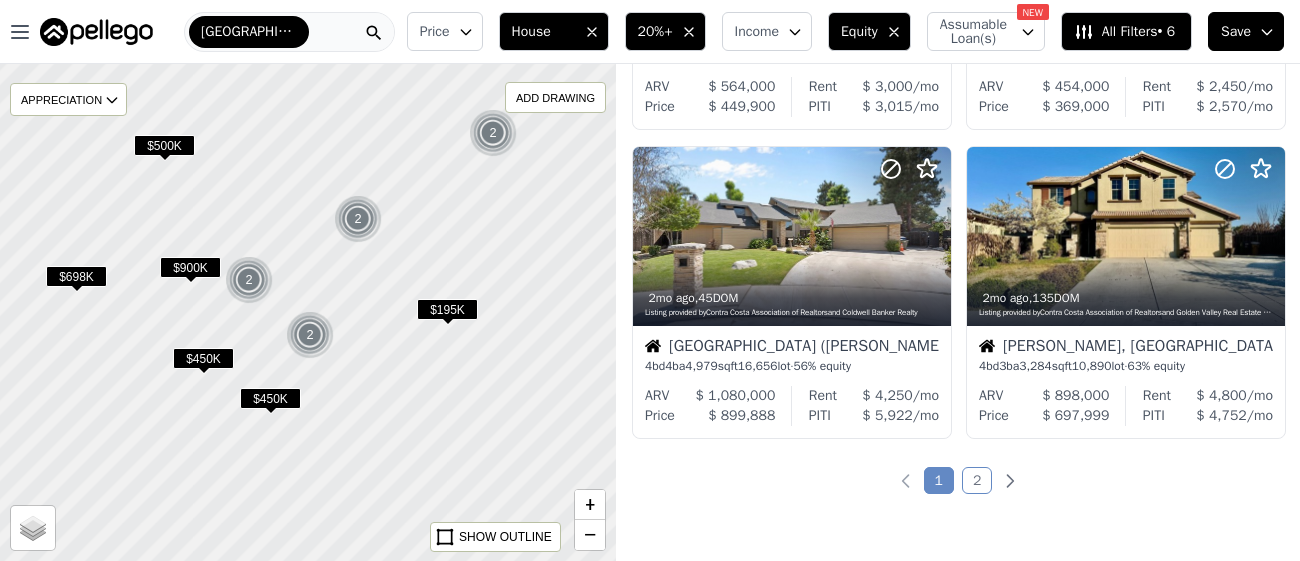 click on "2" at bounding box center [977, 480] 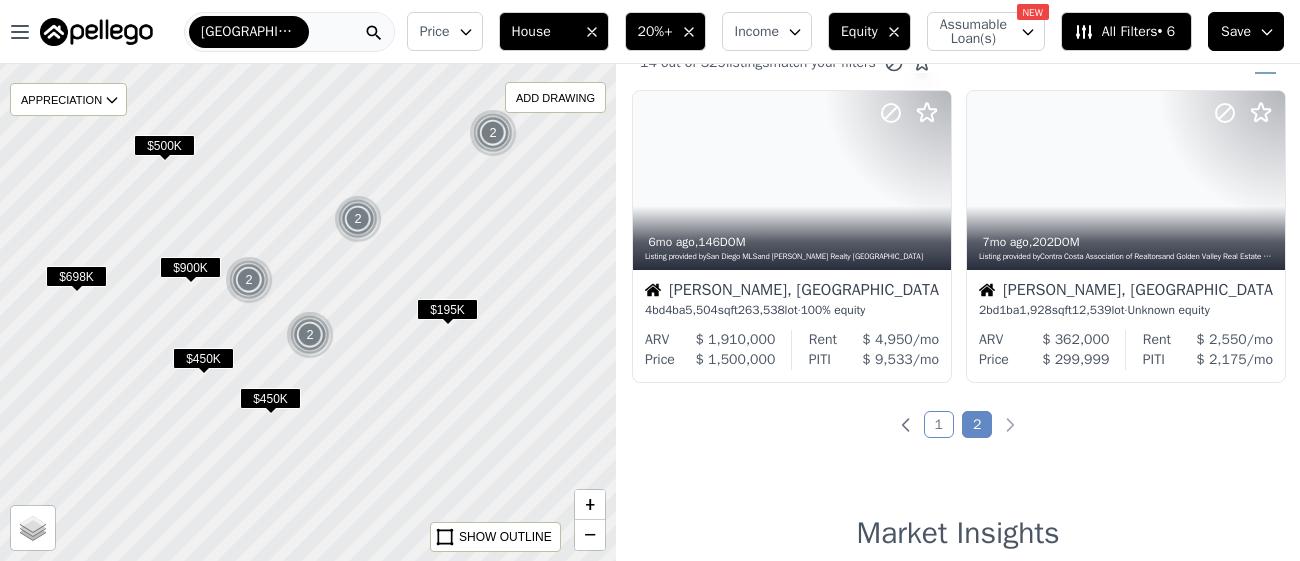 scroll, scrollTop: 0, scrollLeft: 0, axis: both 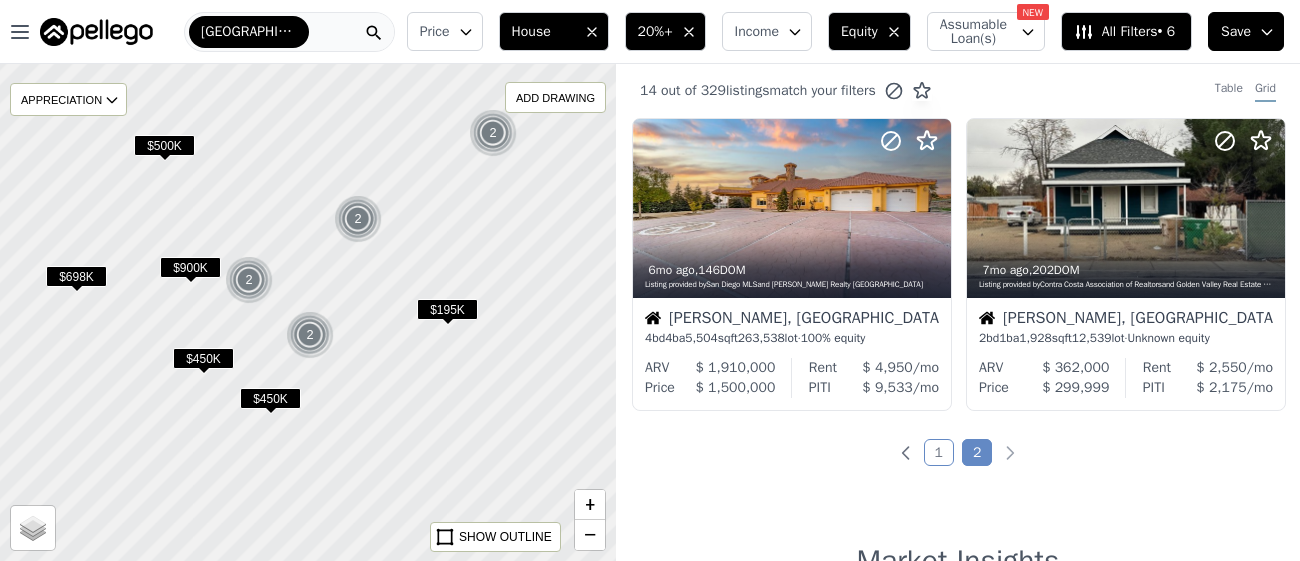 click on "1" at bounding box center (939, 452) 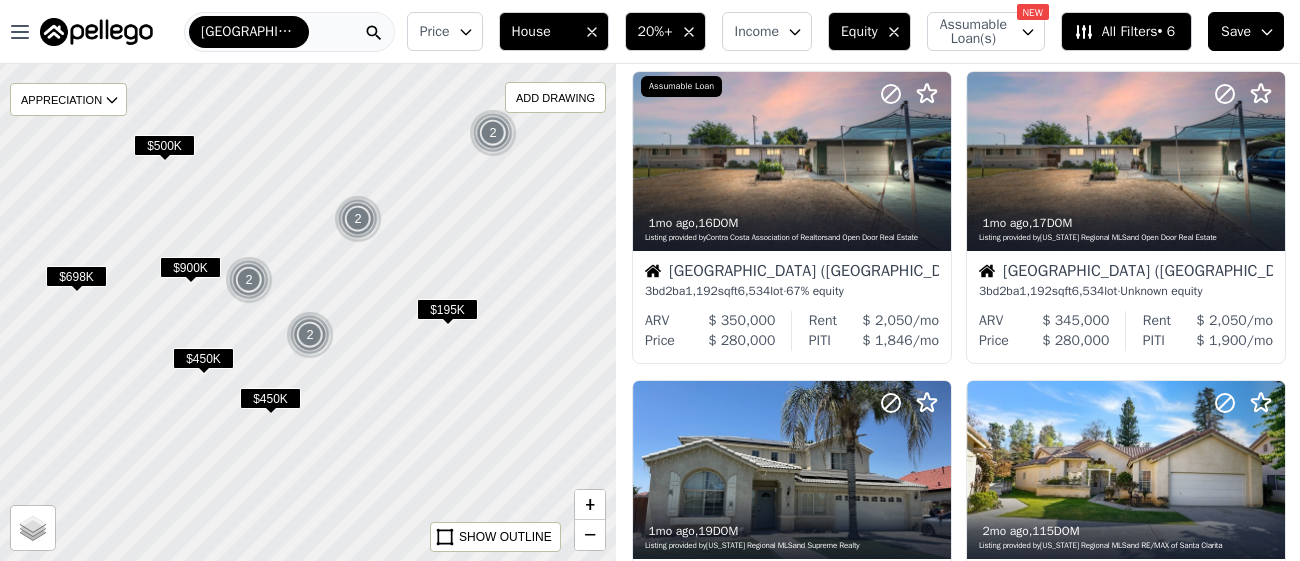 scroll, scrollTop: 933, scrollLeft: 0, axis: vertical 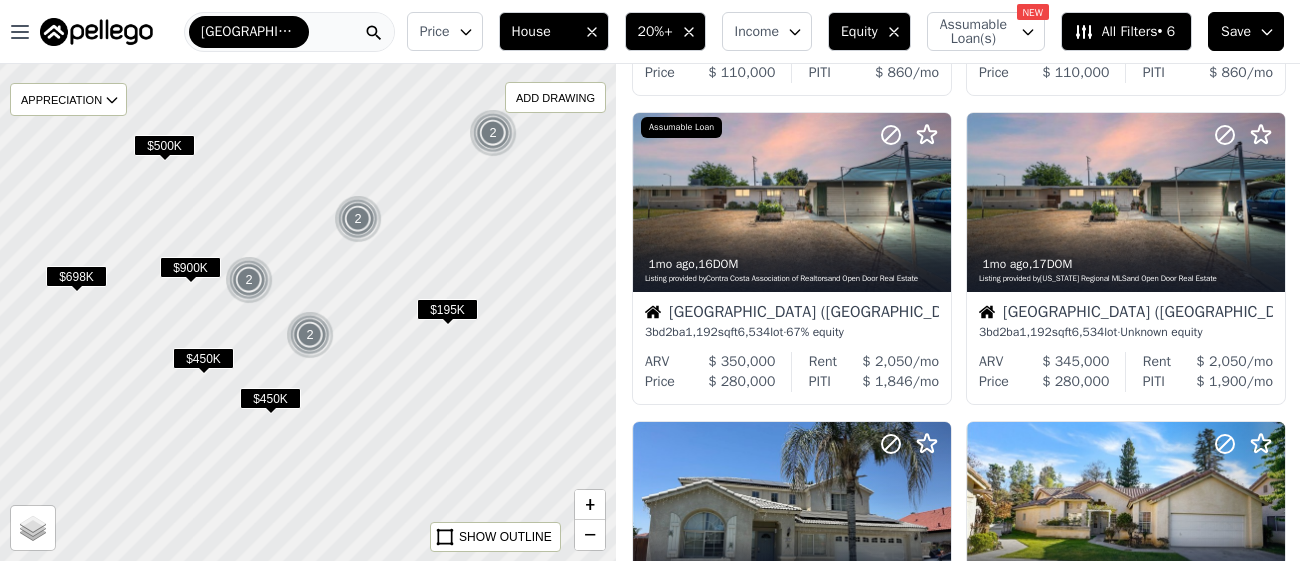 click on "All Filters  • 6" at bounding box center (1124, 32) 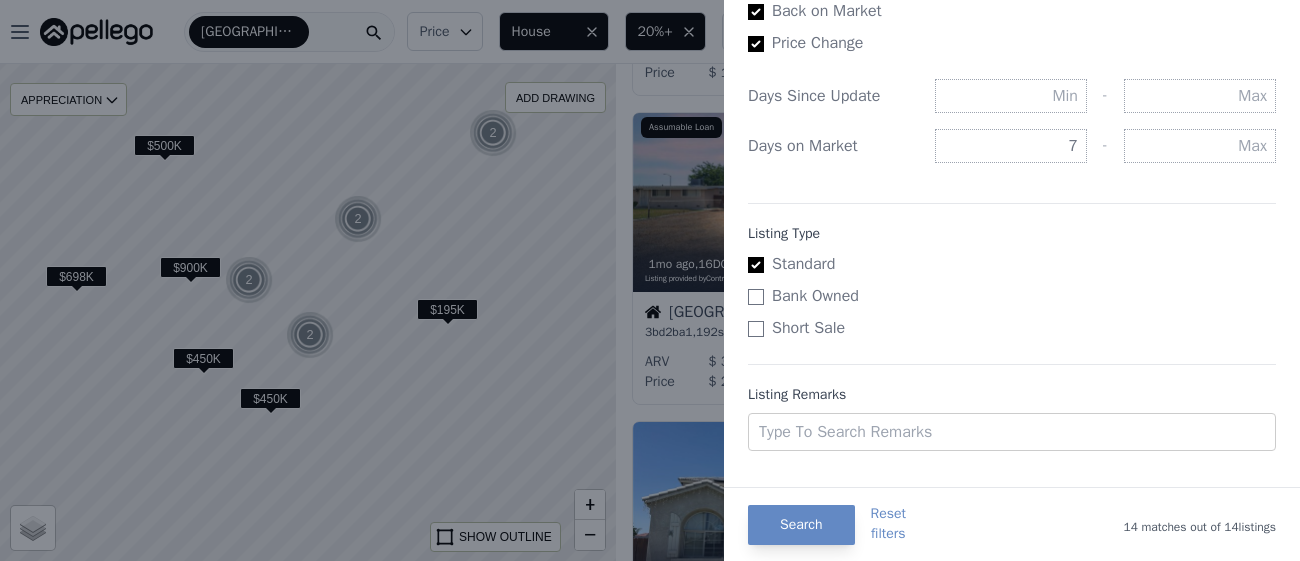scroll, scrollTop: 1261, scrollLeft: 0, axis: vertical 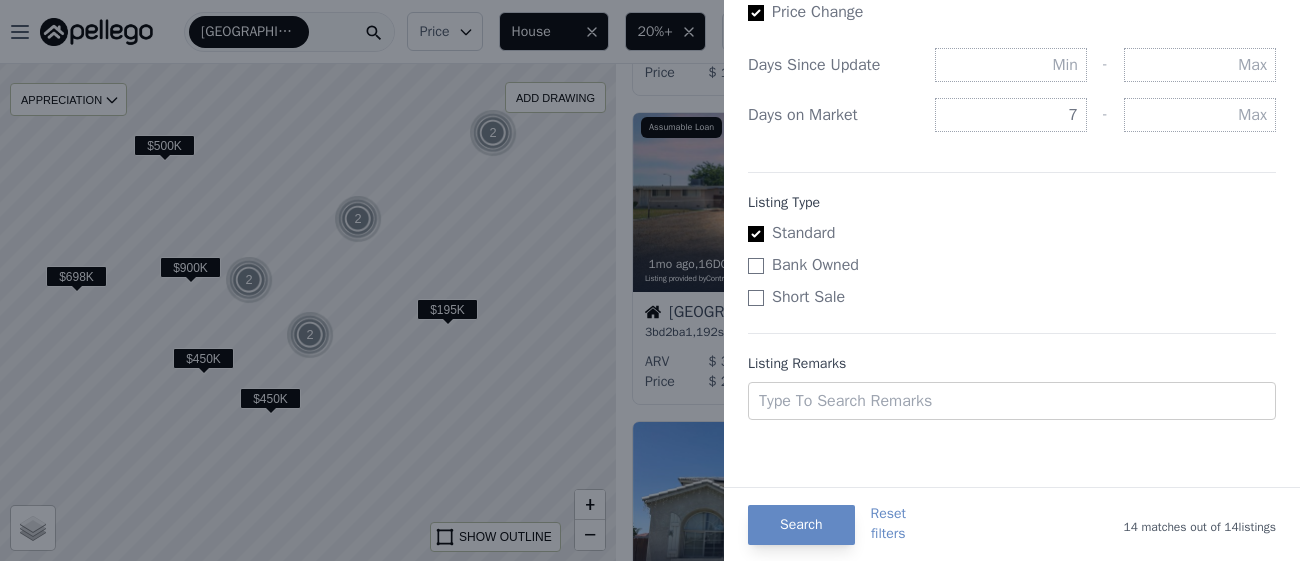 click at bounding box center [650, 280] 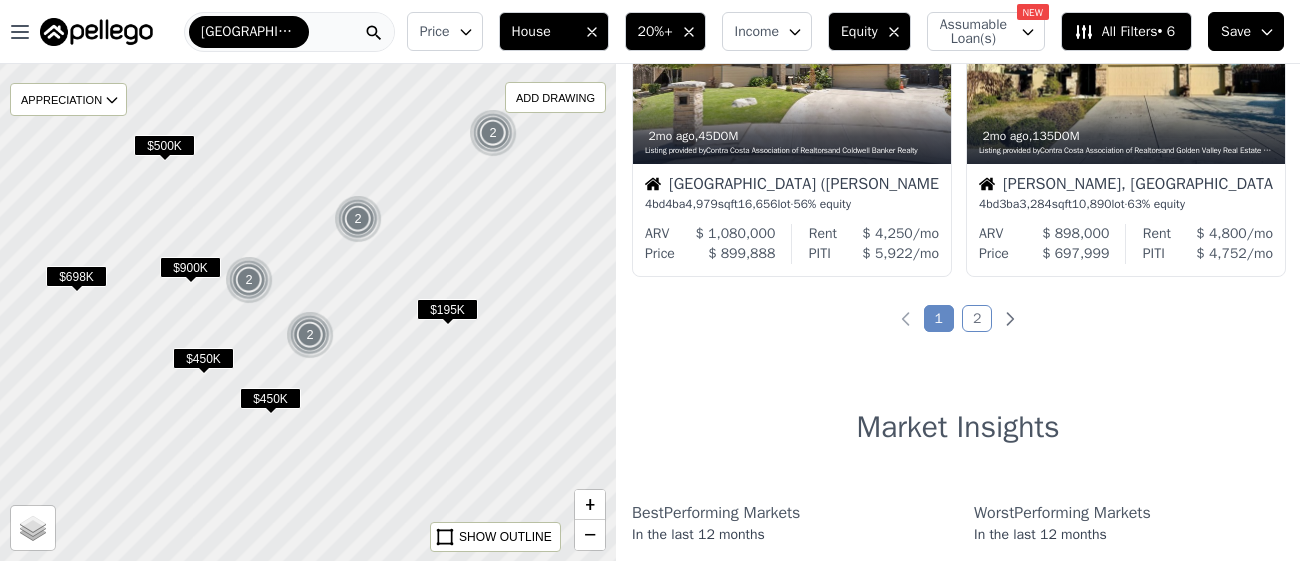 scroll, scrollTop: 1691, scrollLeft: 0, axis: vertical 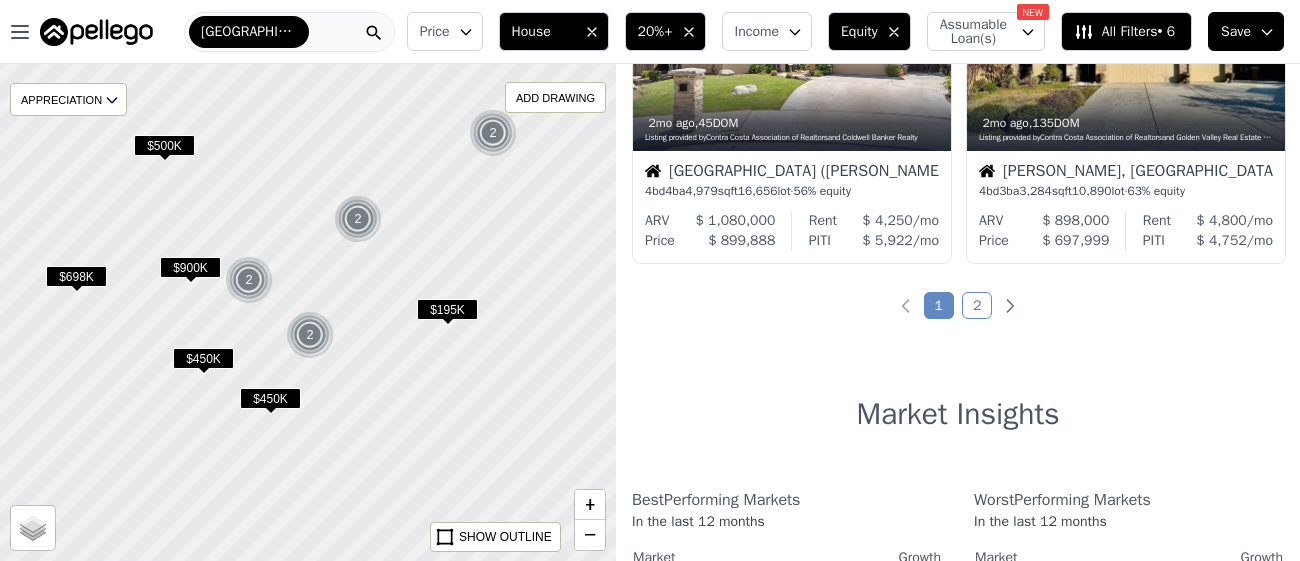 click on "2" at bounding box center [977, 305] 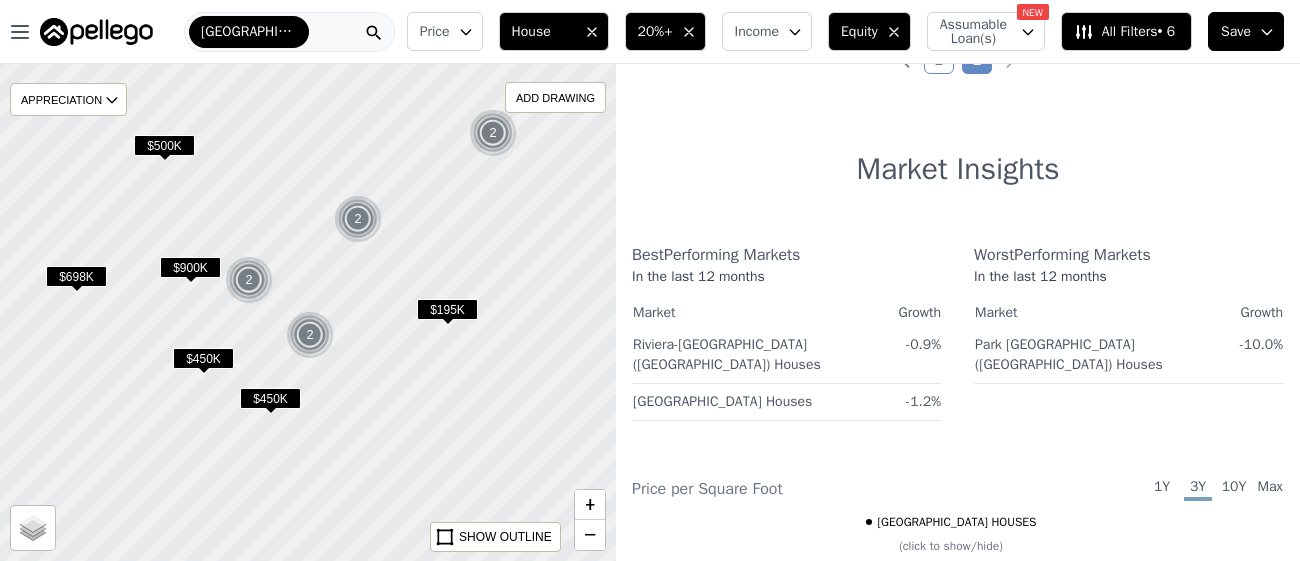 scroll, scrollTop: 0, scrollLeft: 0, axis: both 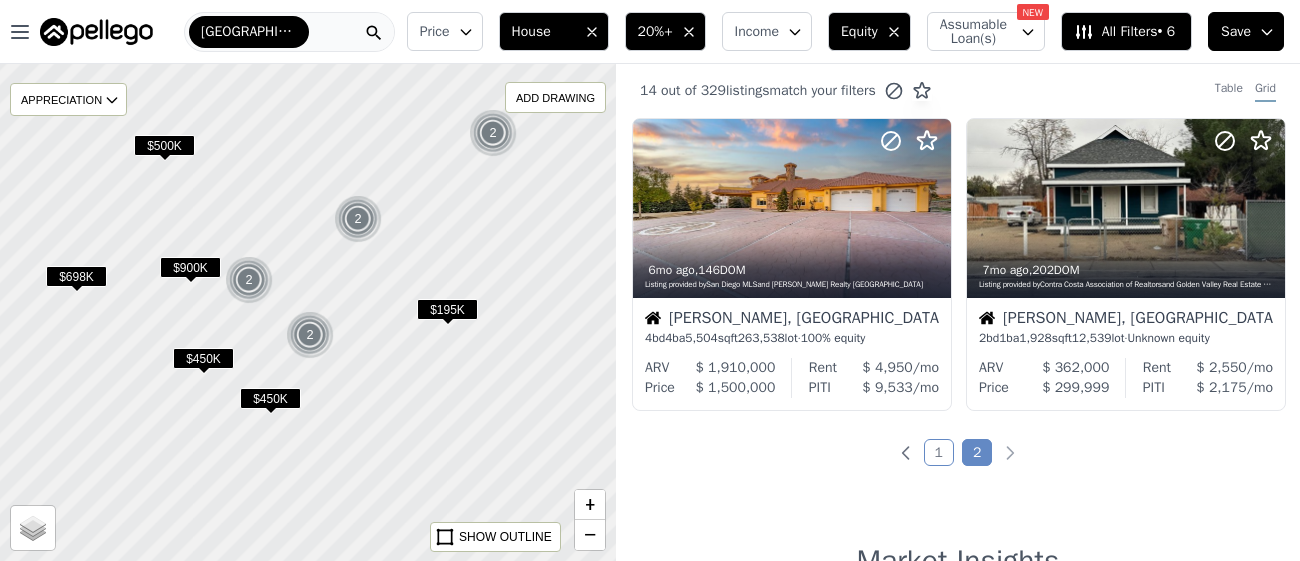 click on "1" at bounding box center [939, 452] 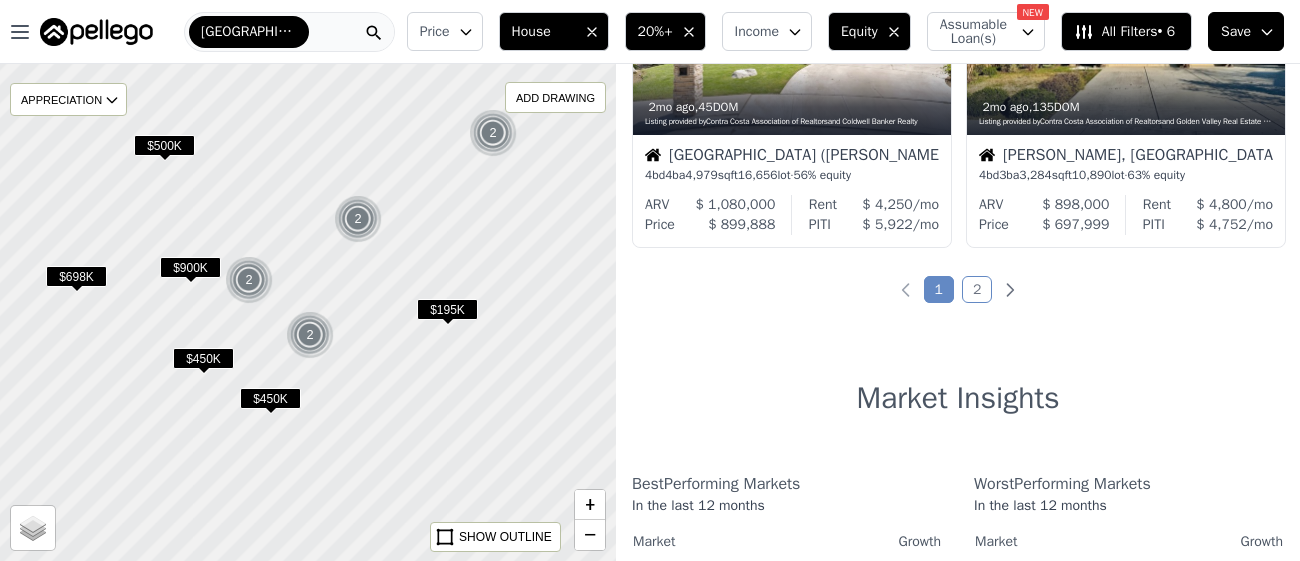 scroll, scrollTop: 1713, scrollLeft: 0, axis: vertical 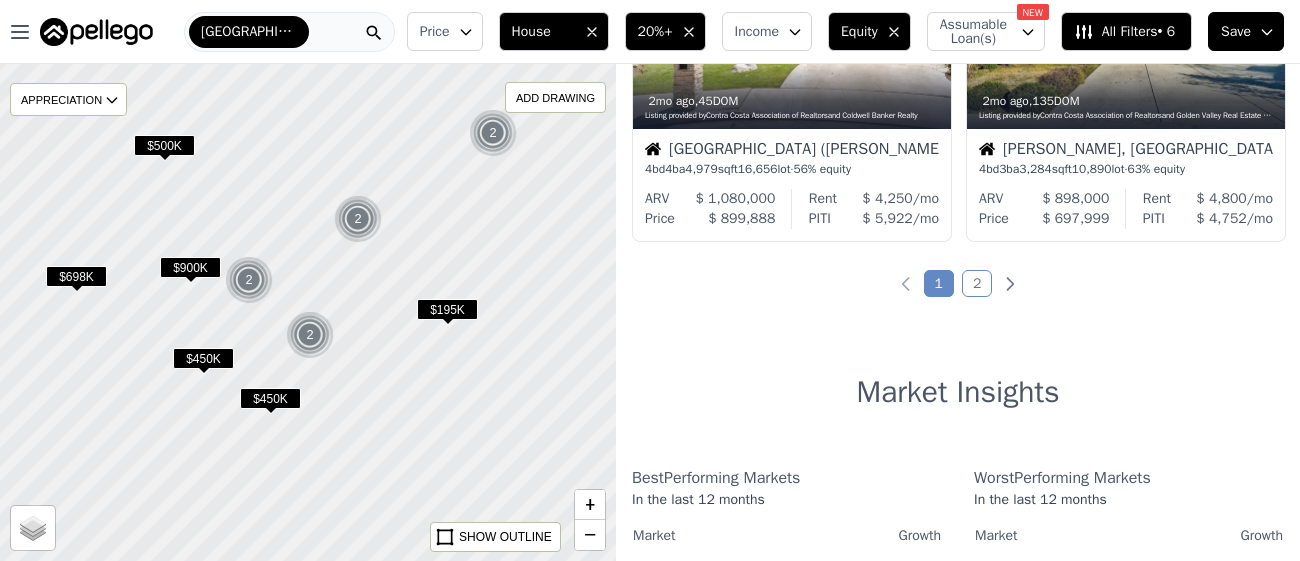 click on "2" at bounding box center (977, 283) 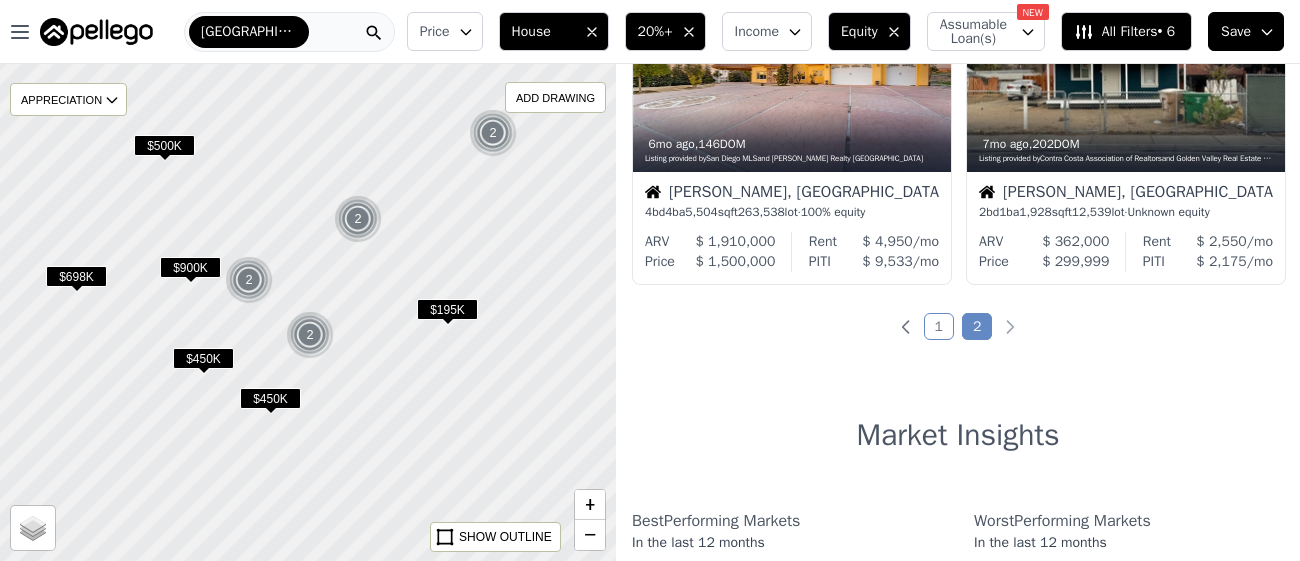 scroll, scrollTop: 0, scrollLeft: 0, axis: both 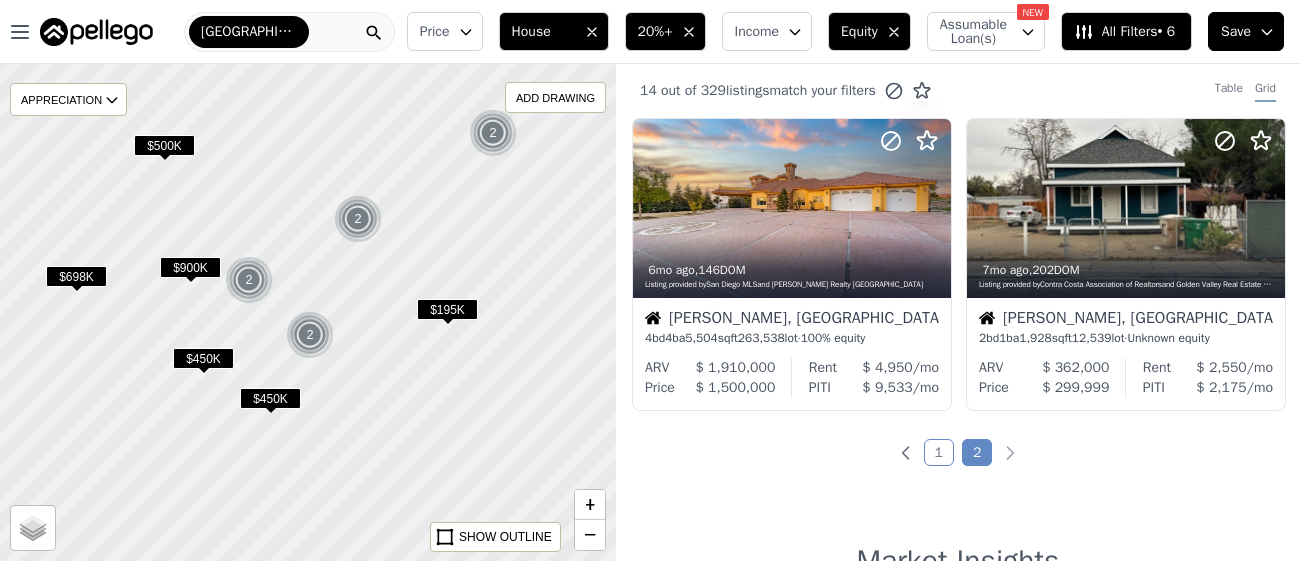 click on "1" at bounding box center [939, 452] 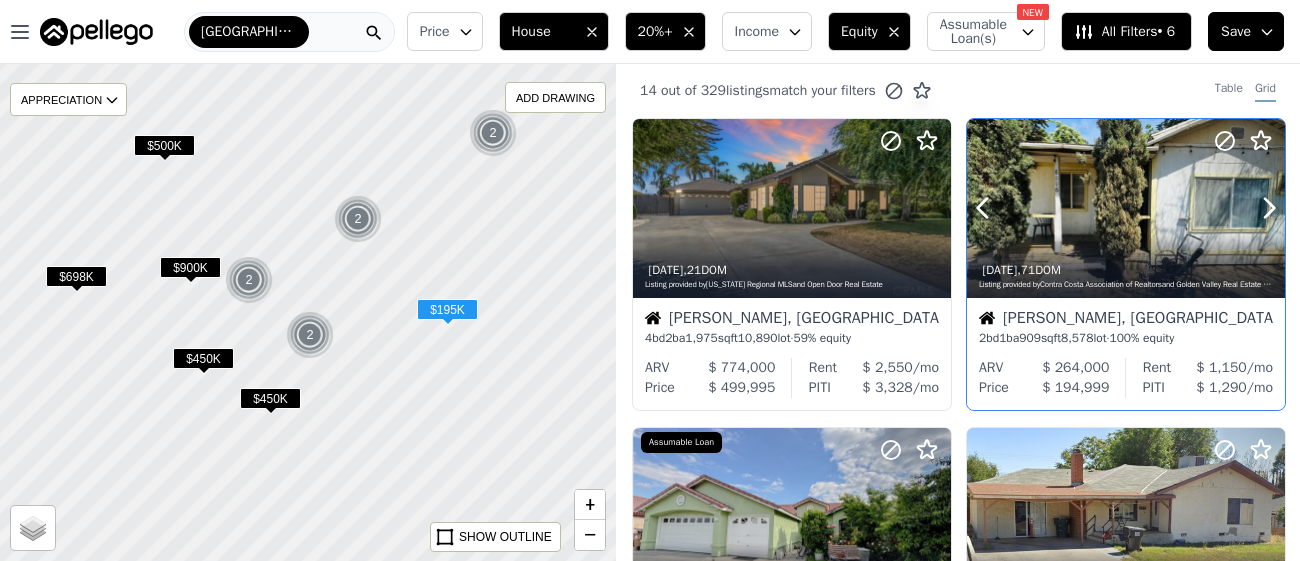 scroll, scrollTop: 236, scrollLeft: 0, axis: vertical 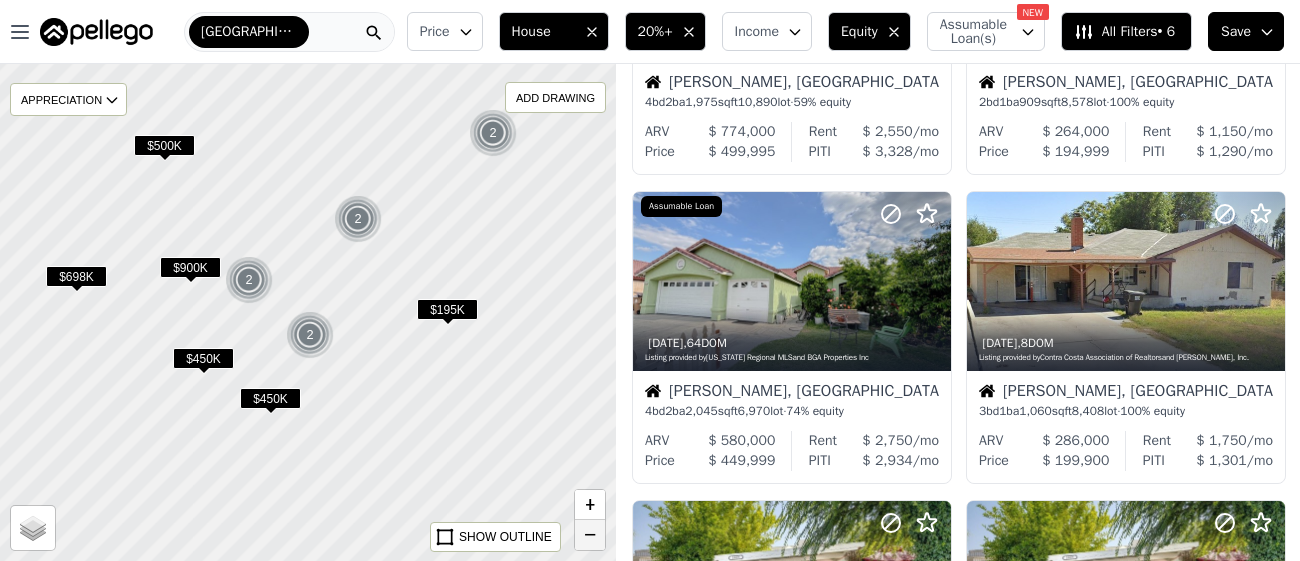 click on "−" at bounding box center (590, 535) 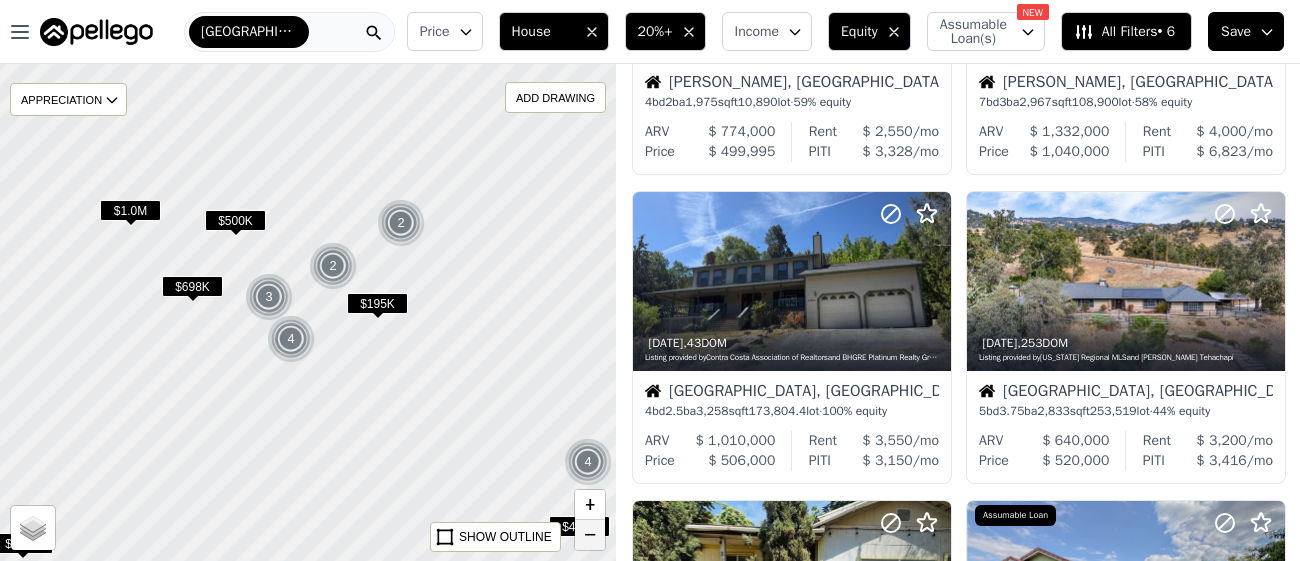 click on "−" at bounding box center [590, 535] 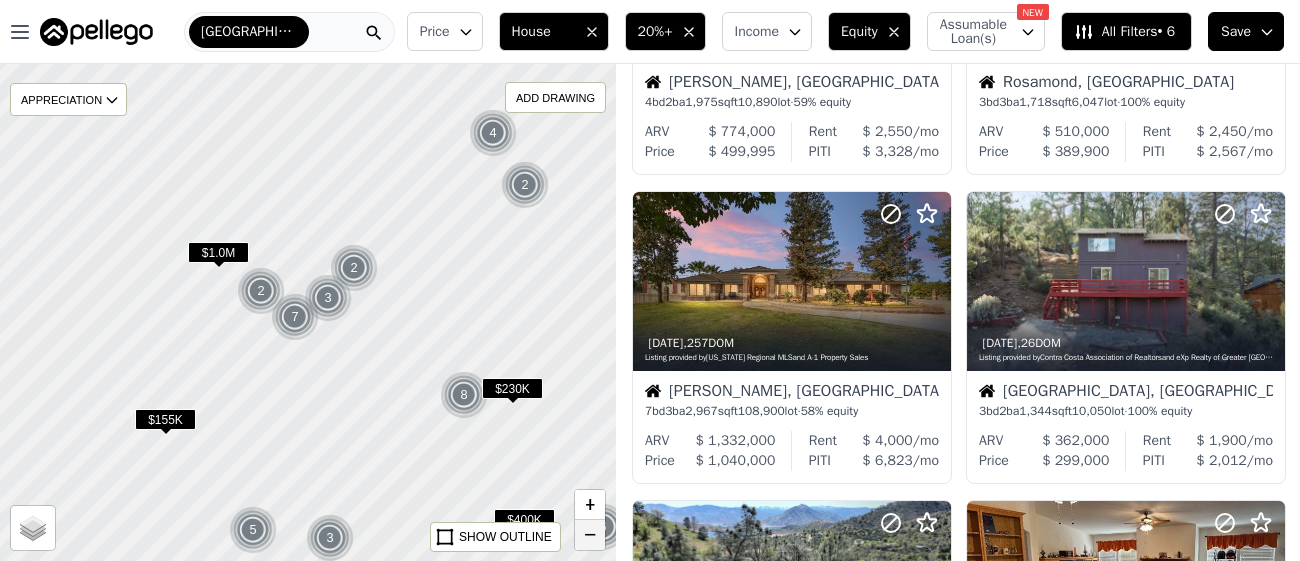 click on "−" at bounding box center [590, 535] 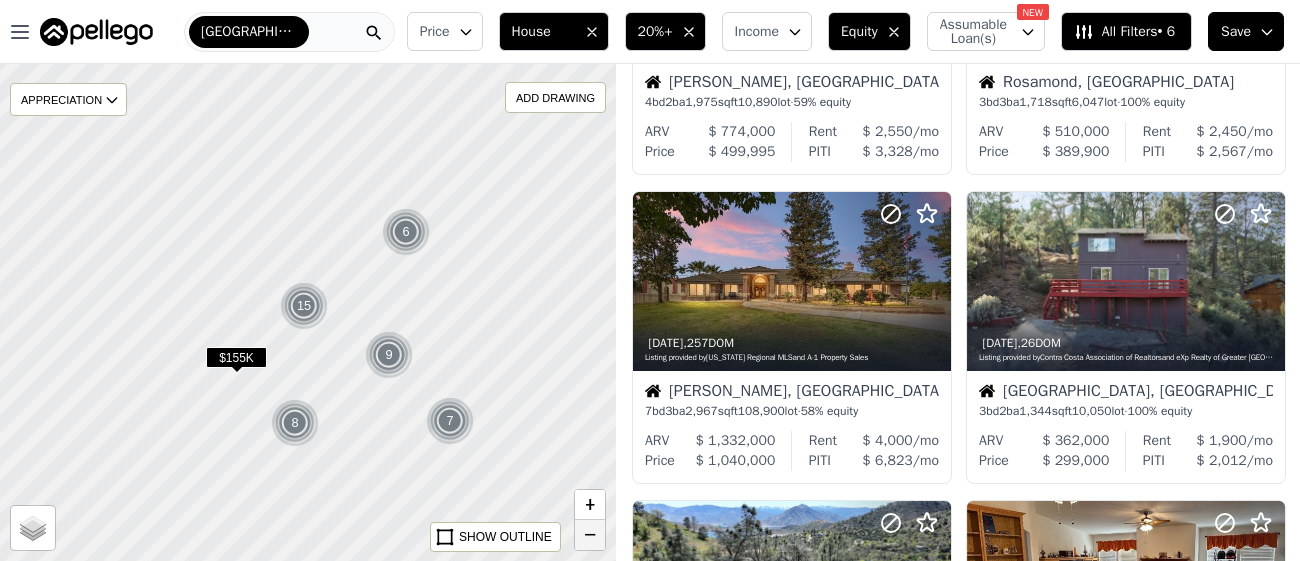 click on "−" at bounding box center [590, 535] 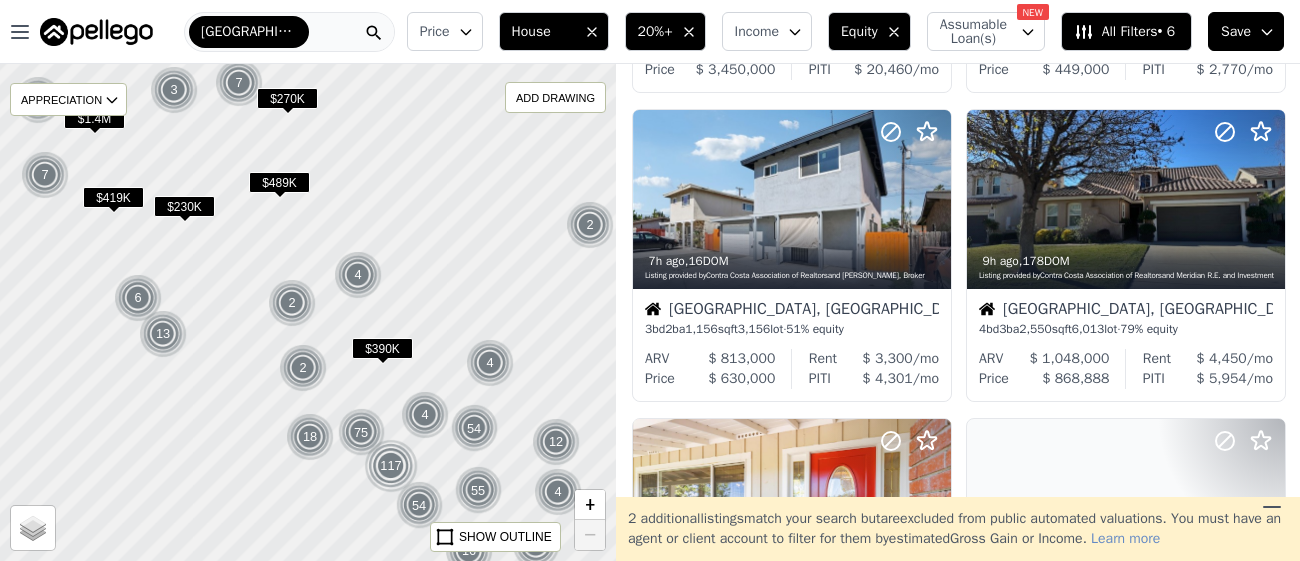scroll, scrollTop: 627, scrollLeft: 0, axis: vertical 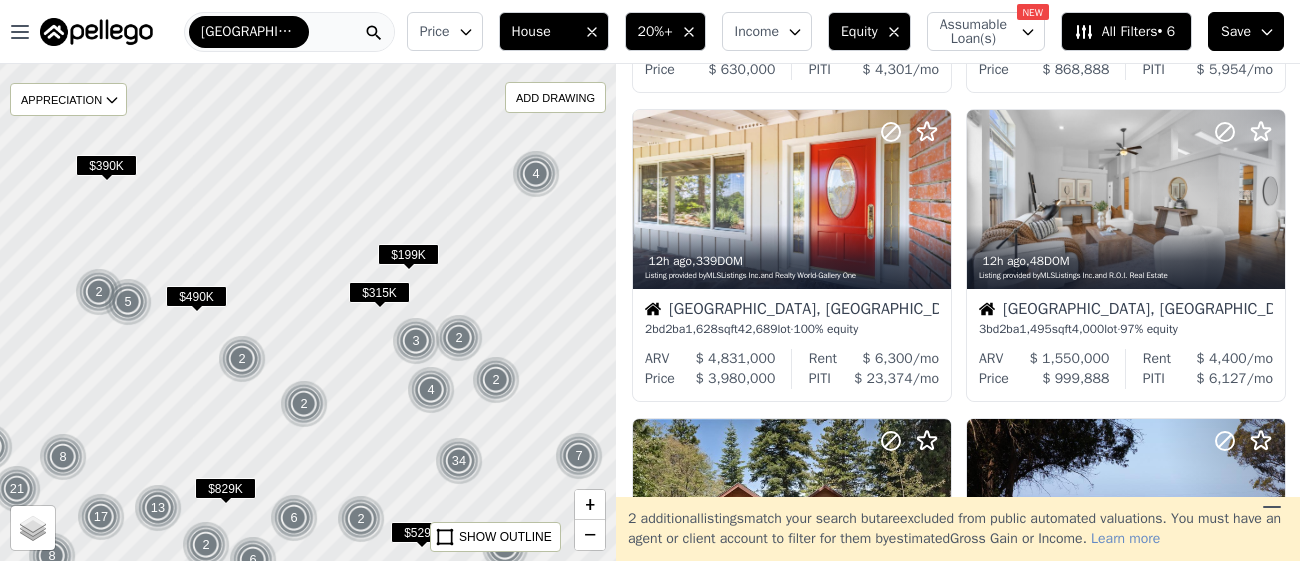 drag, startPoint x: 267, startPoint y: 336, endPoint x: 376, endPoint y: 386, distance: 119.92081 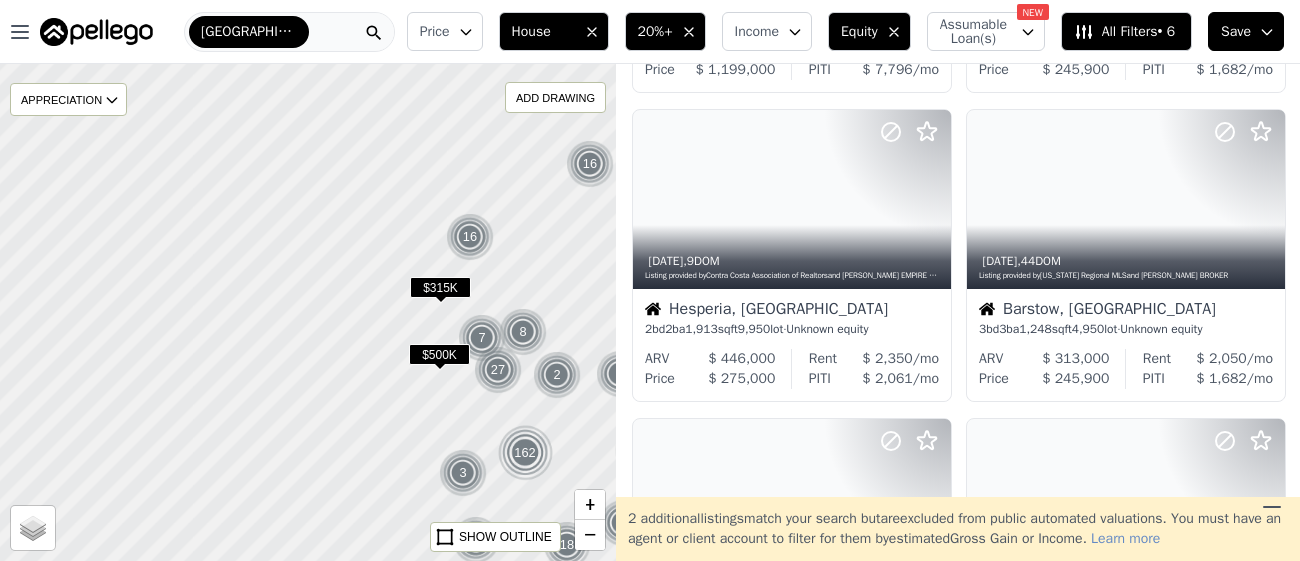 scroll, scrollTop: 0, scrollLeft: 0, axis: both 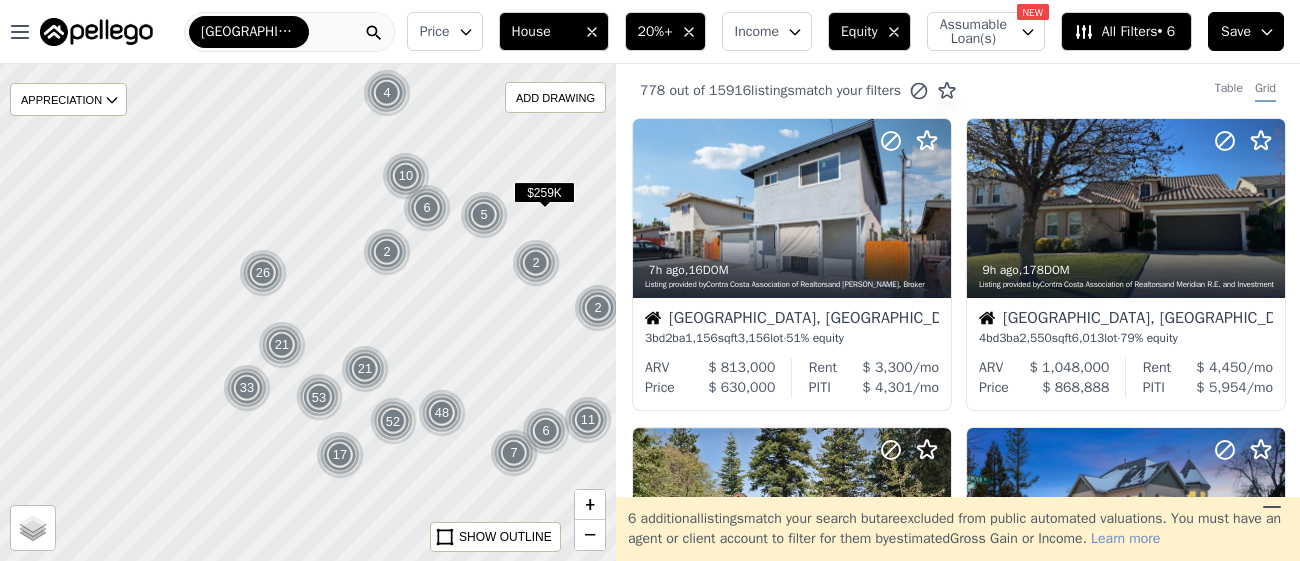 drag, startPoint x: 242, startPoint y: 382, endPoint x: 411, endPoint y: 354, distance: 171.30382 